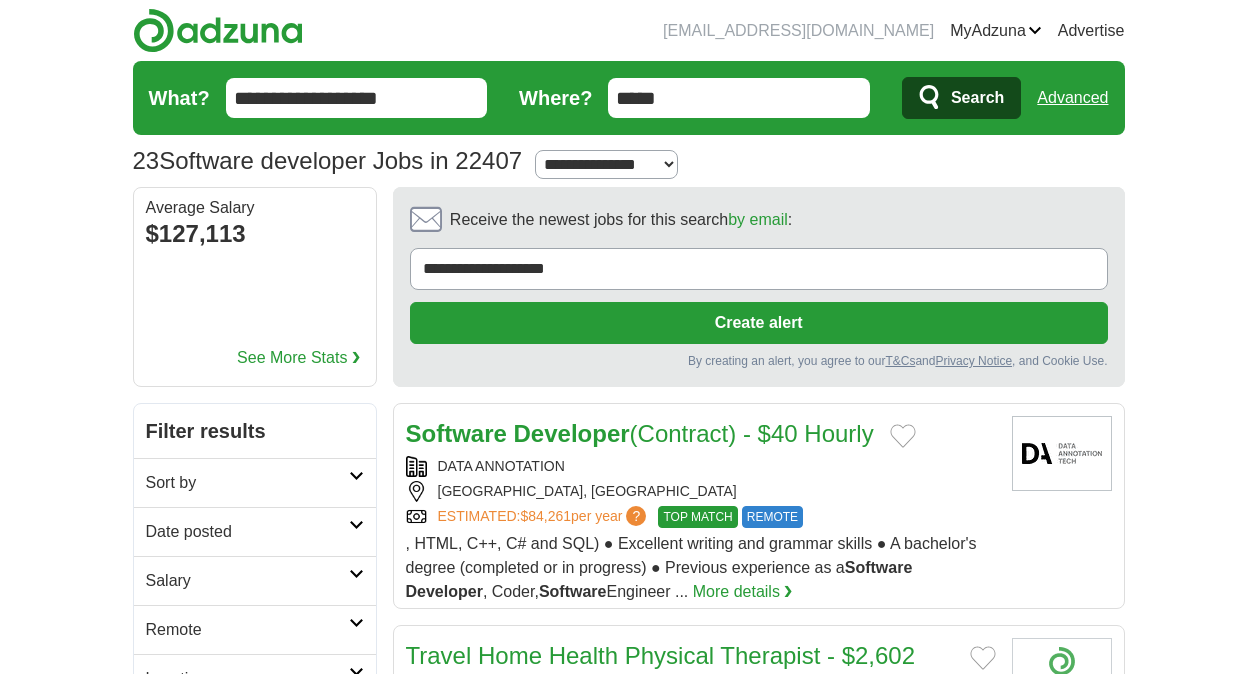 scroll, scrollTop: 0, scrollLeft: 0, axis: both 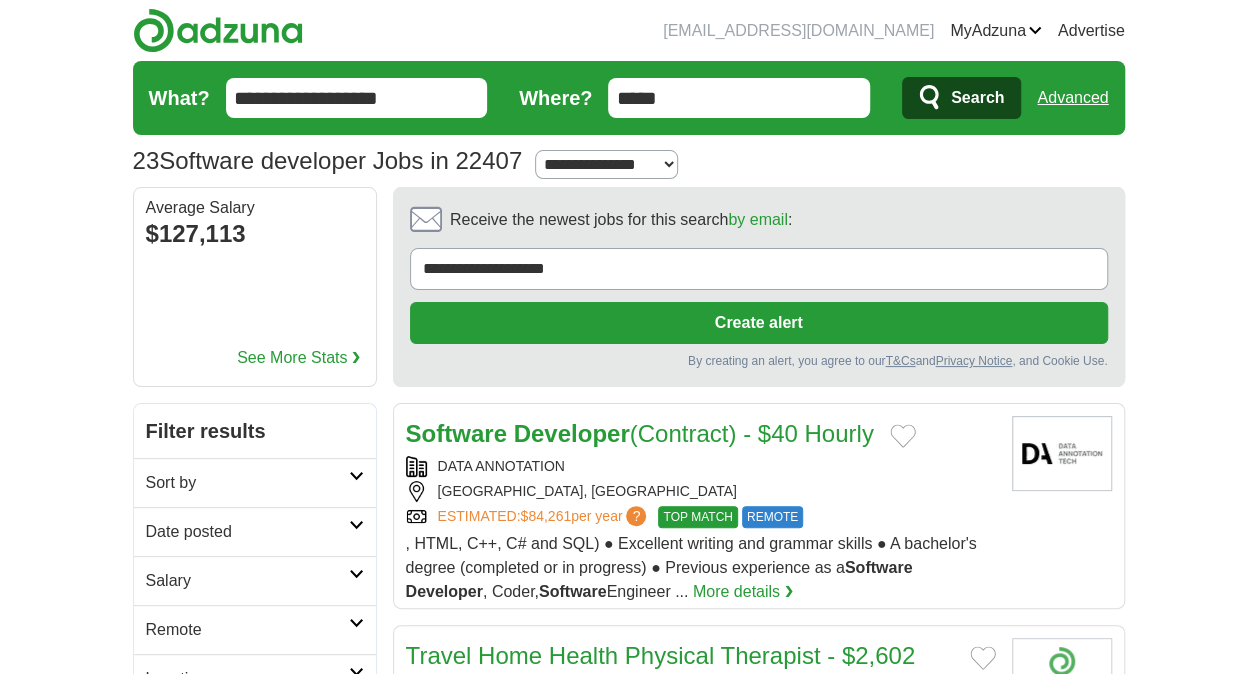 click on "**********" at bounding box center (606, 164) 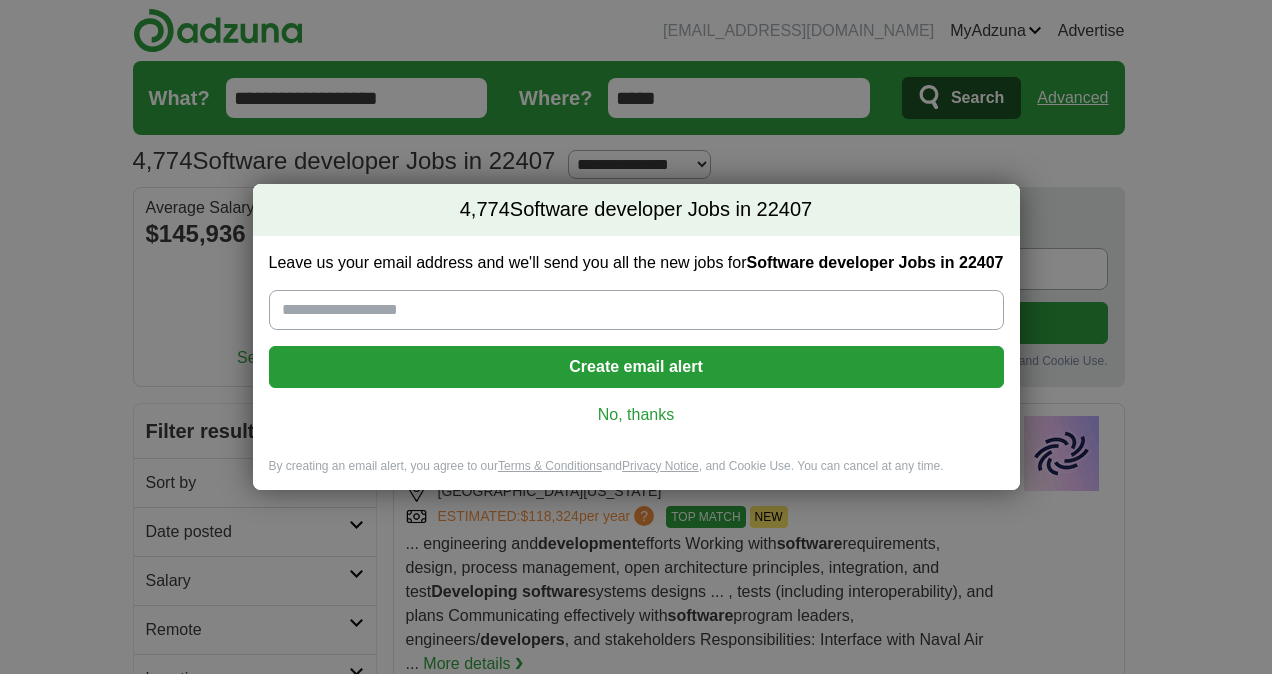 scroll, scrollTop: 0, scrollLeft: 0, axis: both 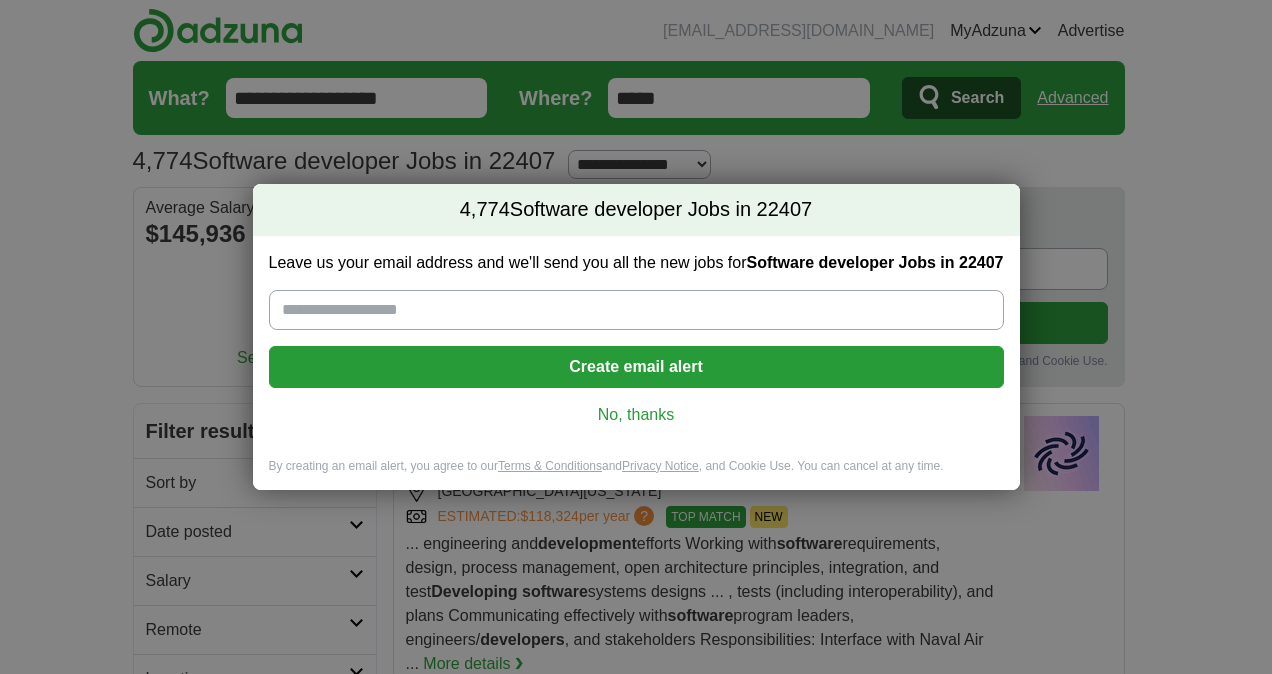 click on "No, thanks" at bounding box center [636, 415] 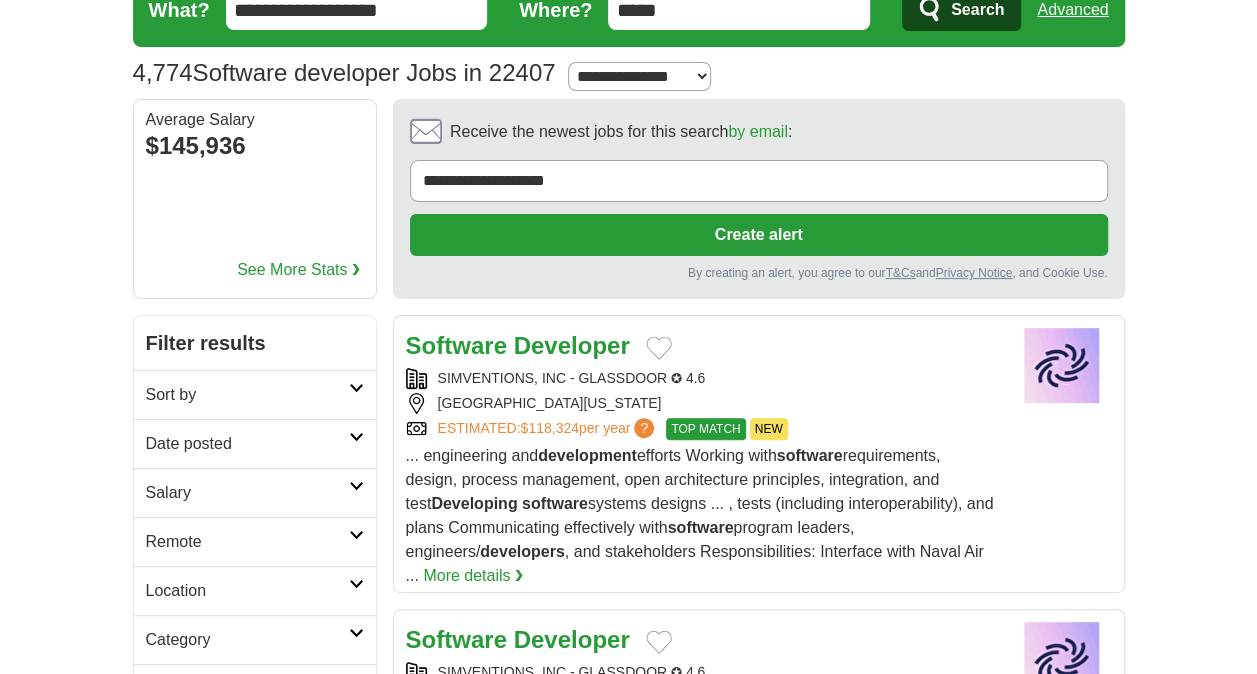 scroll, scrollTop: 300, scrollLeft: 0, axis: vertical 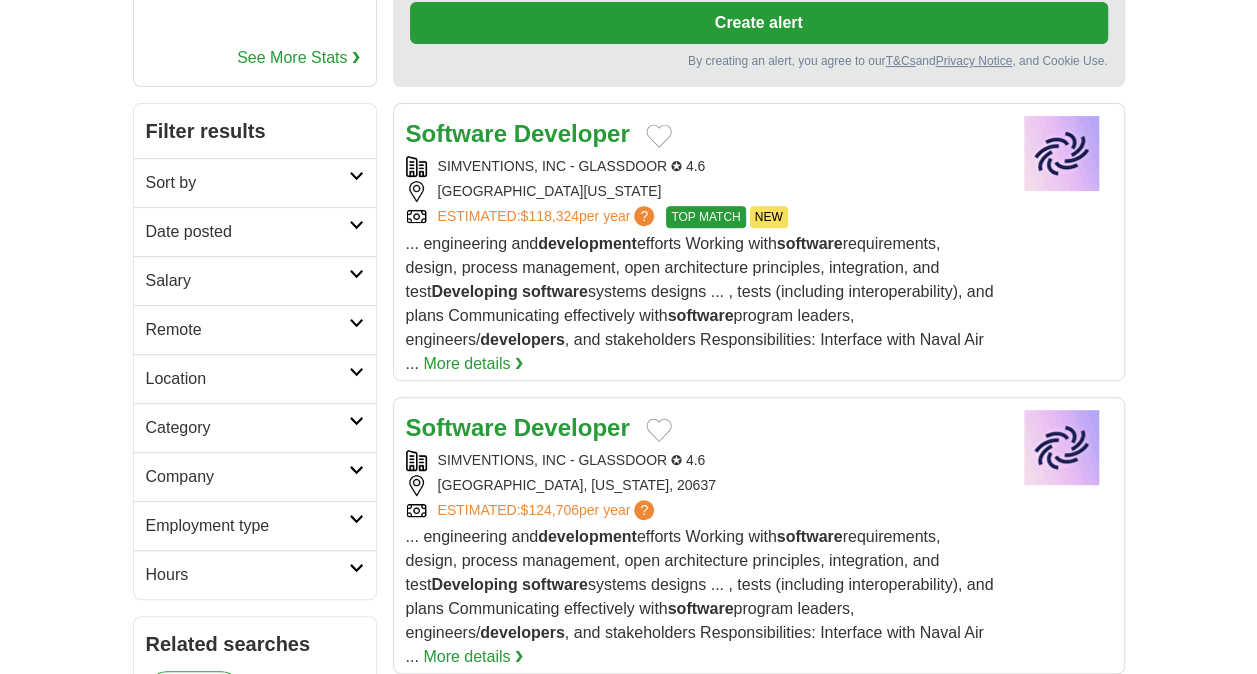 click on "Sort by" at bounding box center [247, 183] 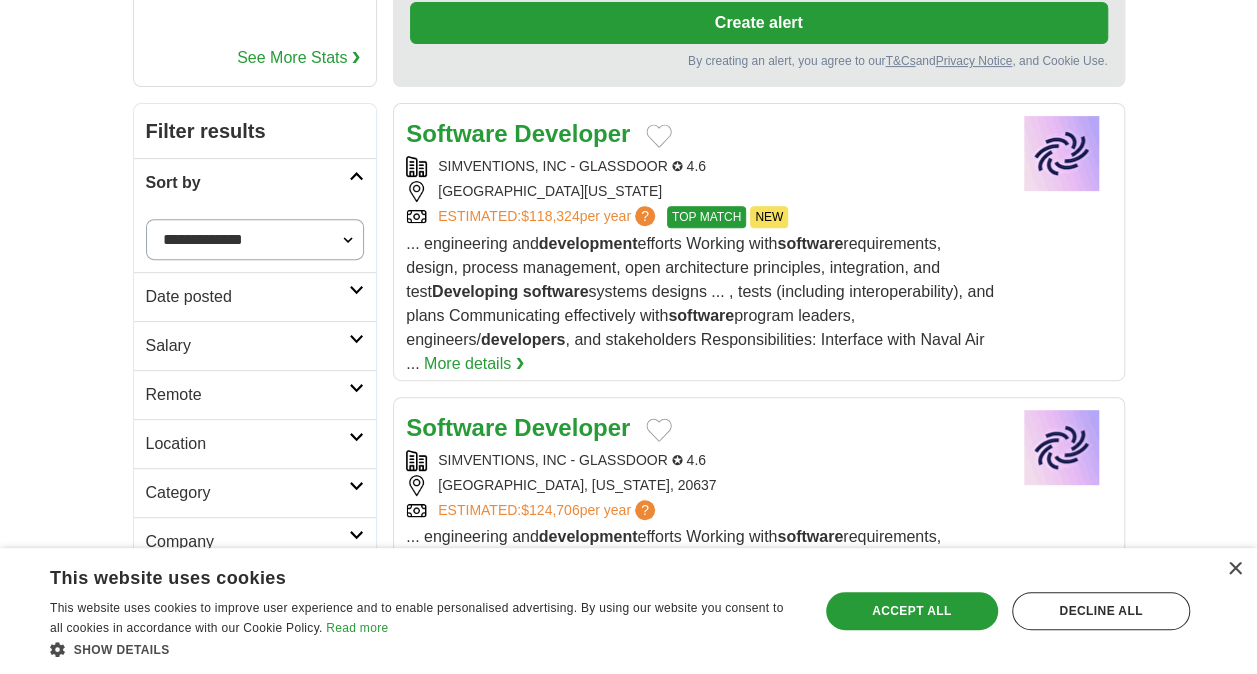 click on "**********" at bounding box center [255, 239] 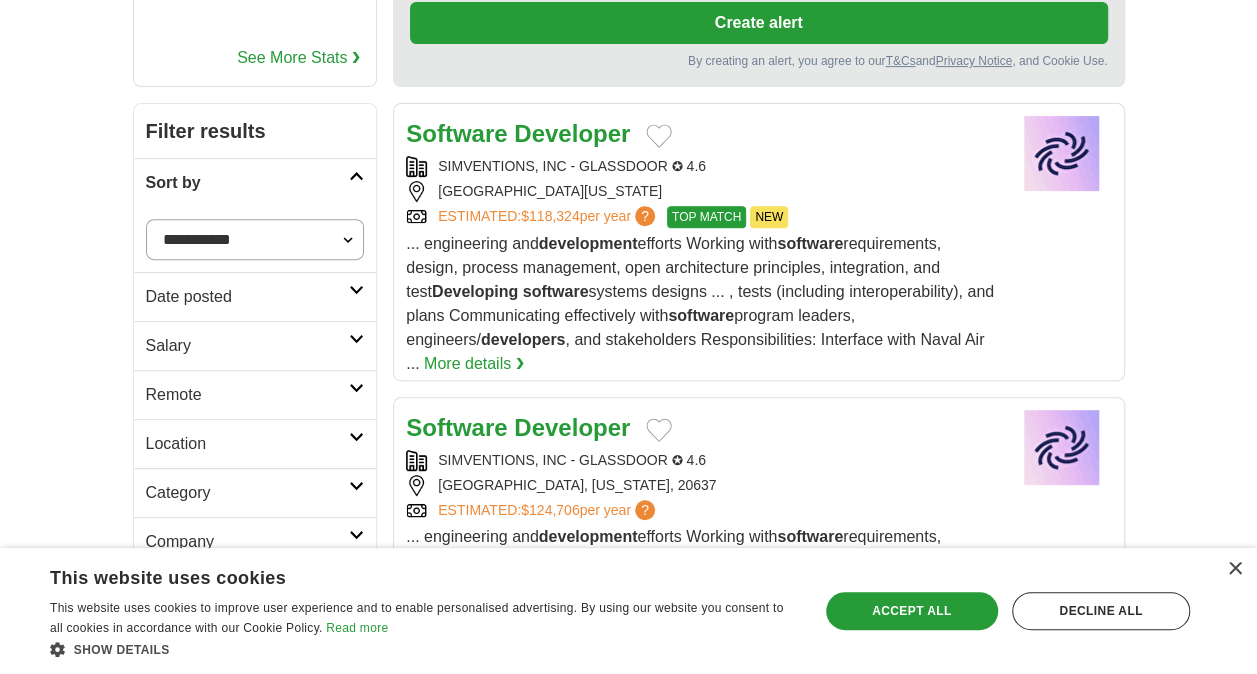click on "**********" at bounding box center (255, 239) 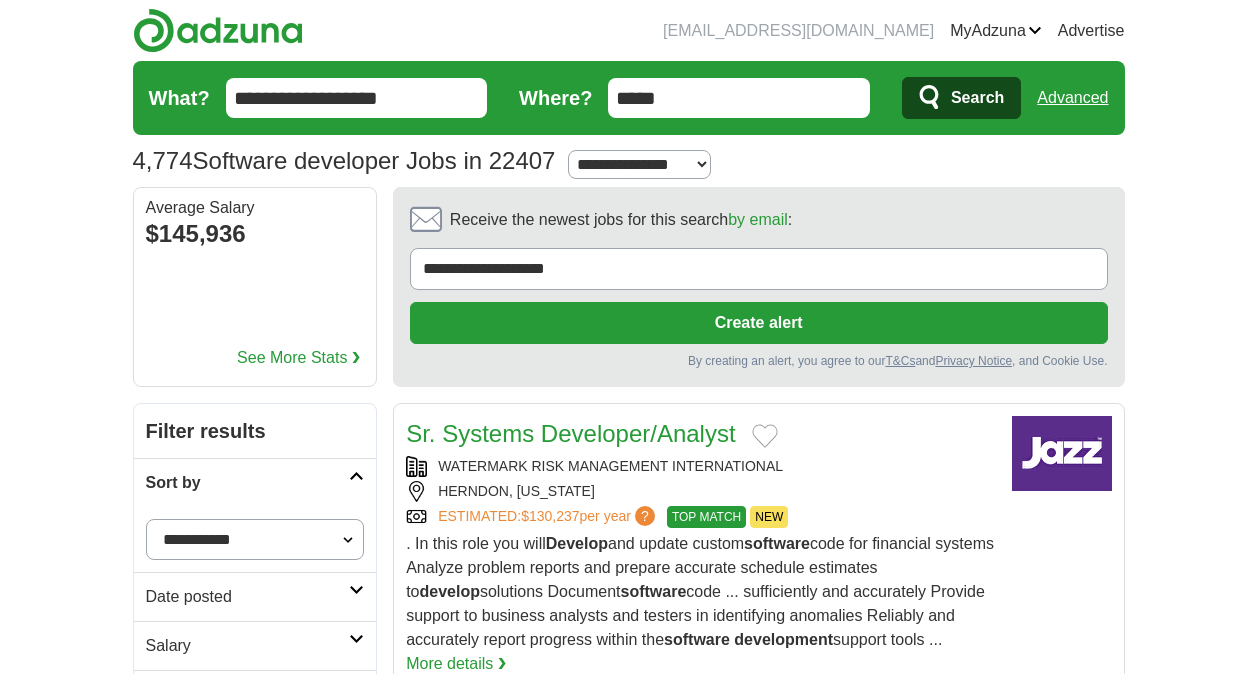 scroll, scrollTop: 0, scrollLeft: 0, axis: both 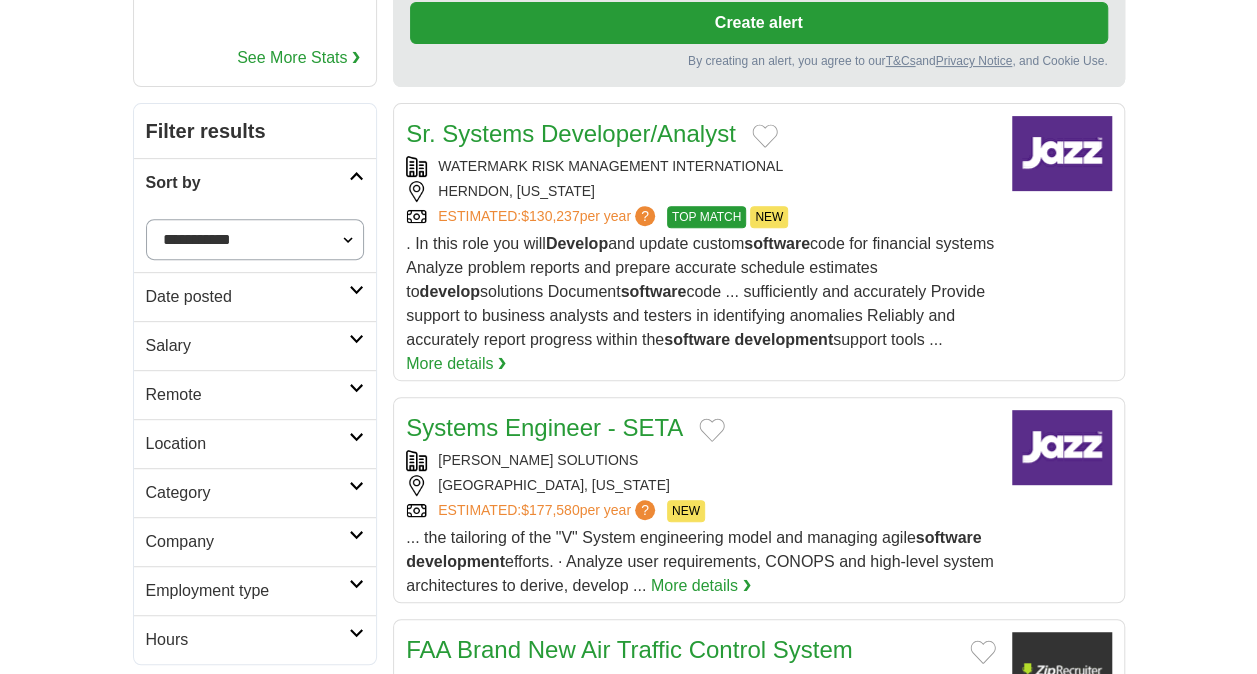 click on "Category" at bounding box center [248, 493] 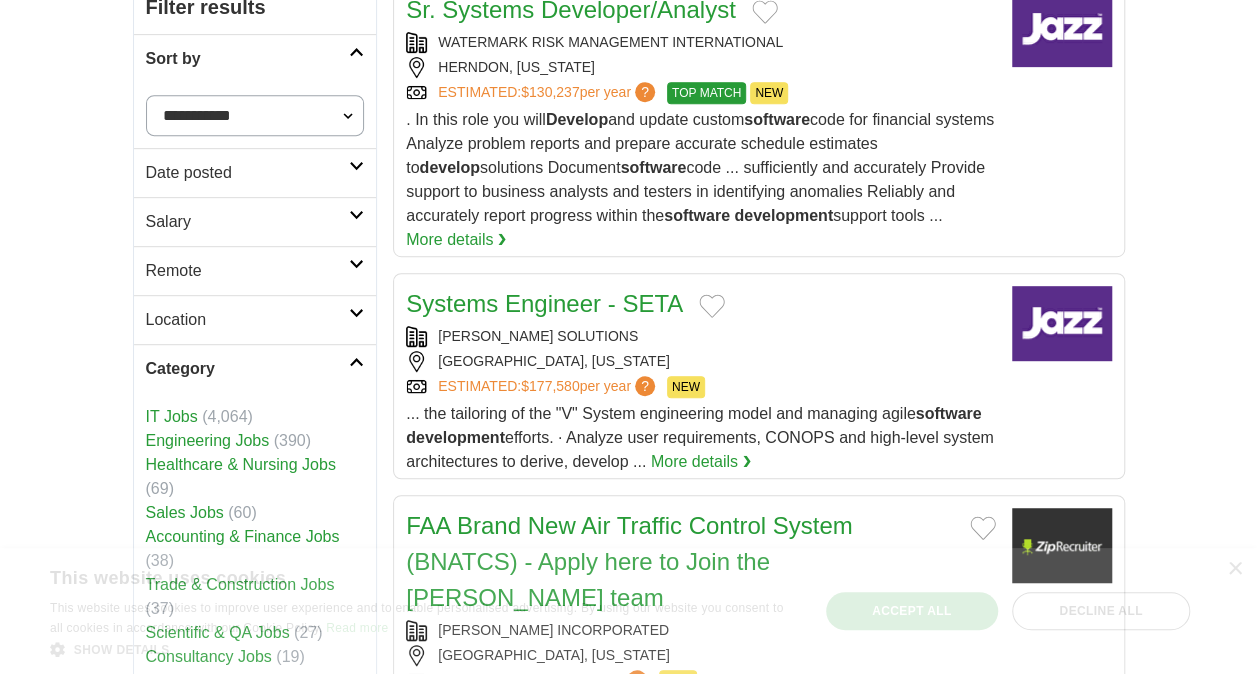scroll, scrollTop: 600, scrollLeft: 0, axis: vertical 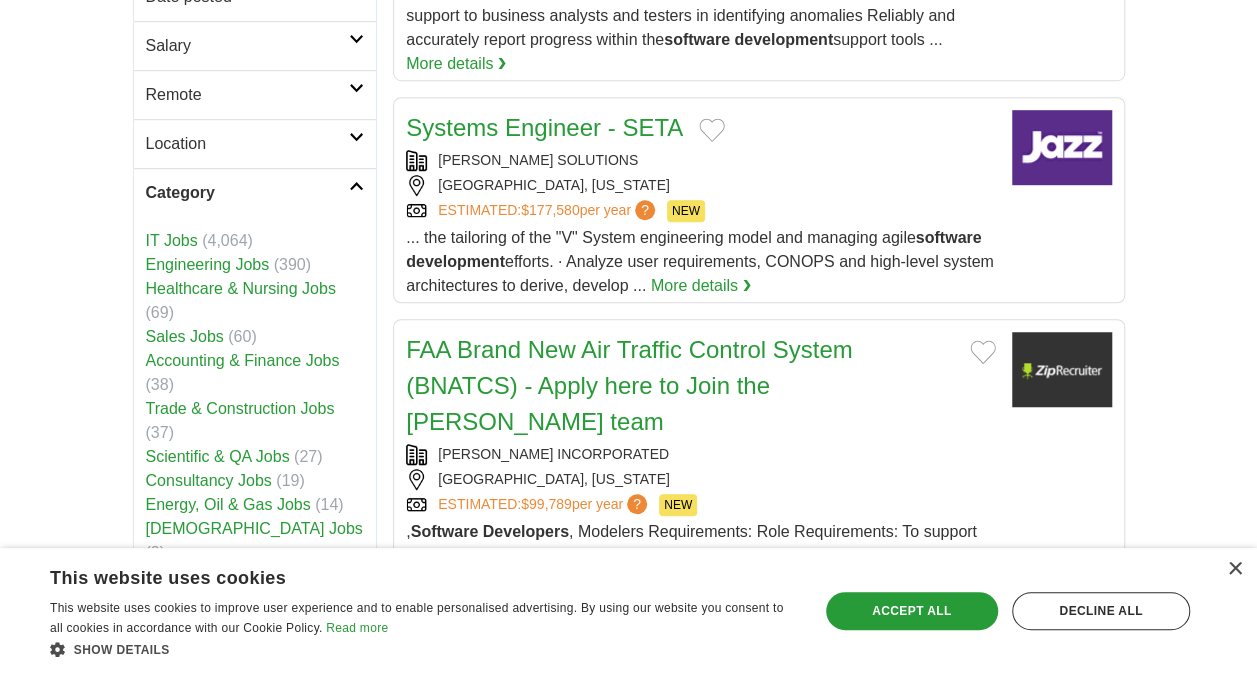 click on "Category" at bounding box center [248, 193] 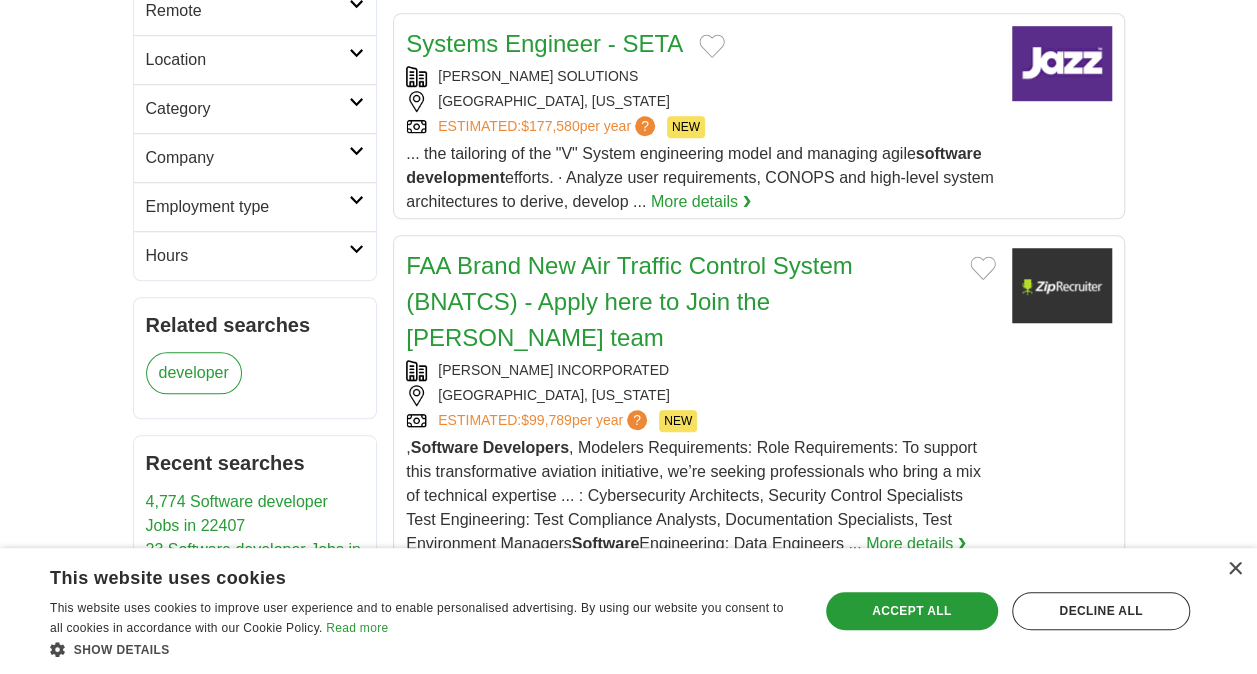 scroll, scrollTop: 800, scrollLeft: 0, axis: vertical 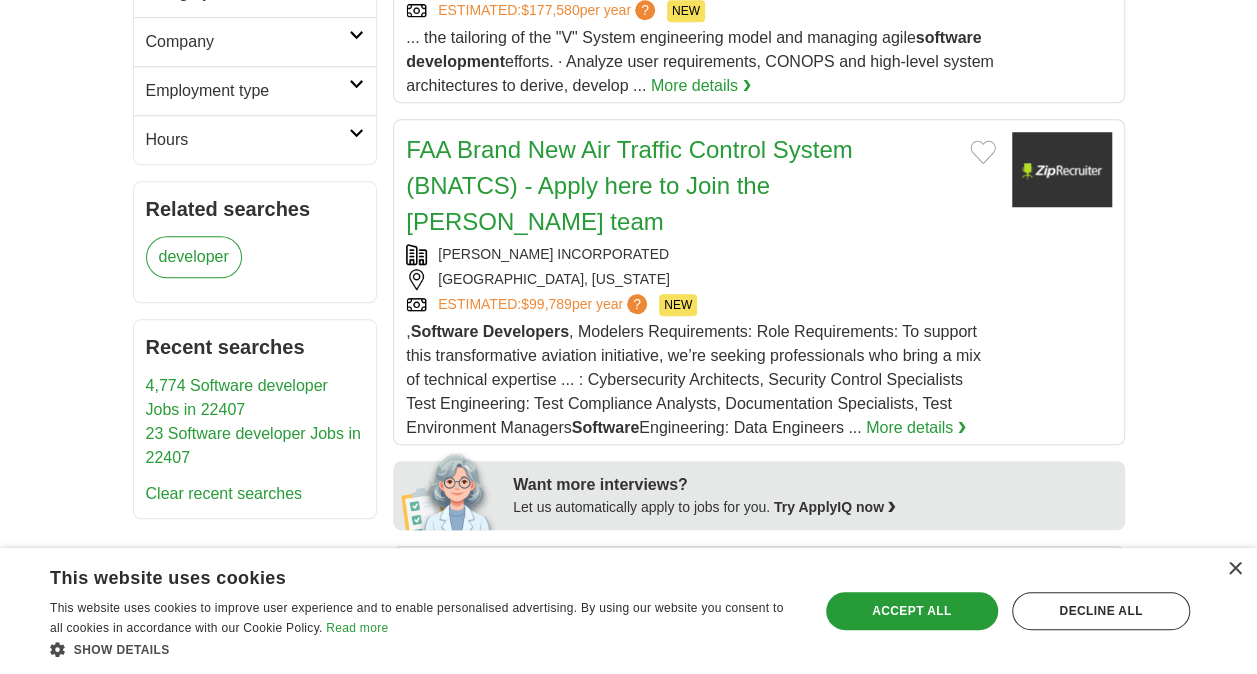 click on "Employment type" at bounding box center [248, 91] 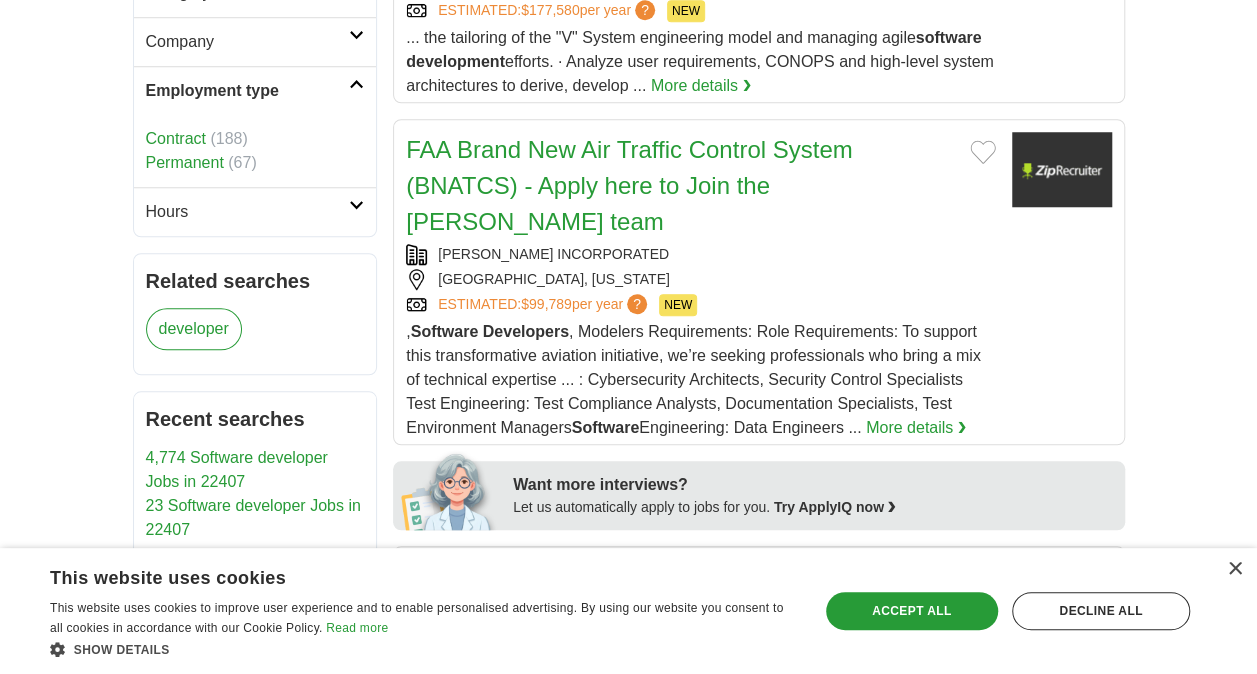click on "Employment type" at bounding box center [248, 91] 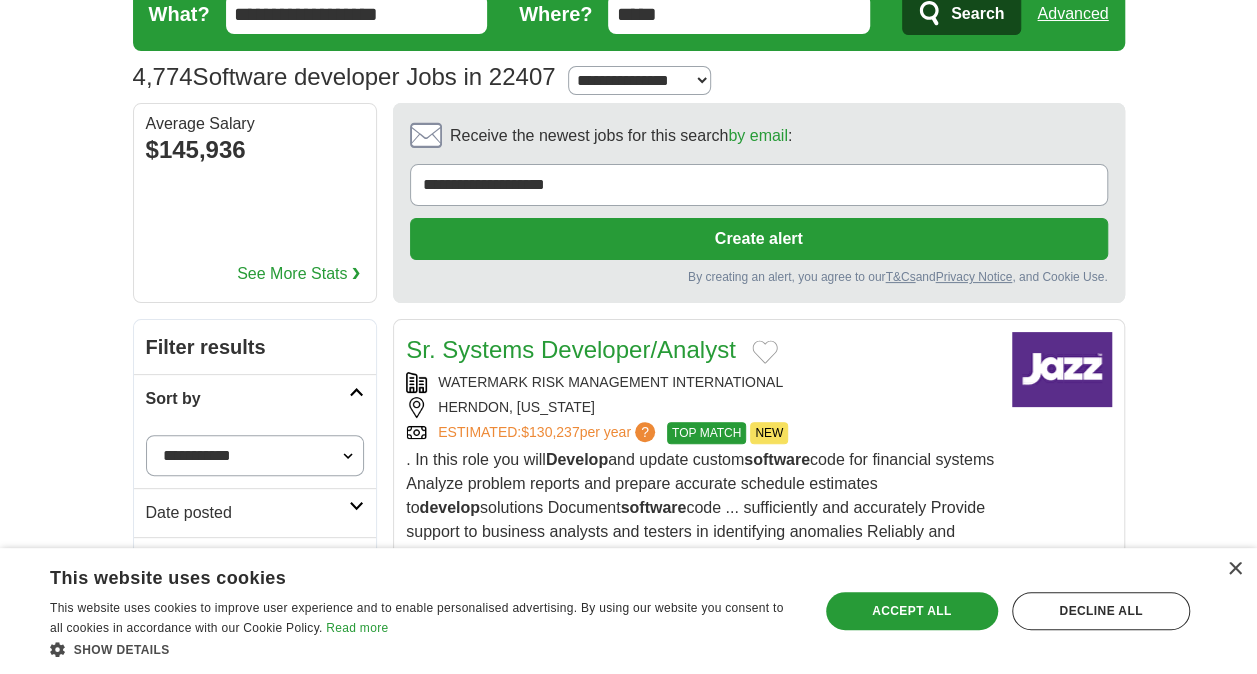 scroll, scrollTop: 0, scrollLeft: 0, axis: both 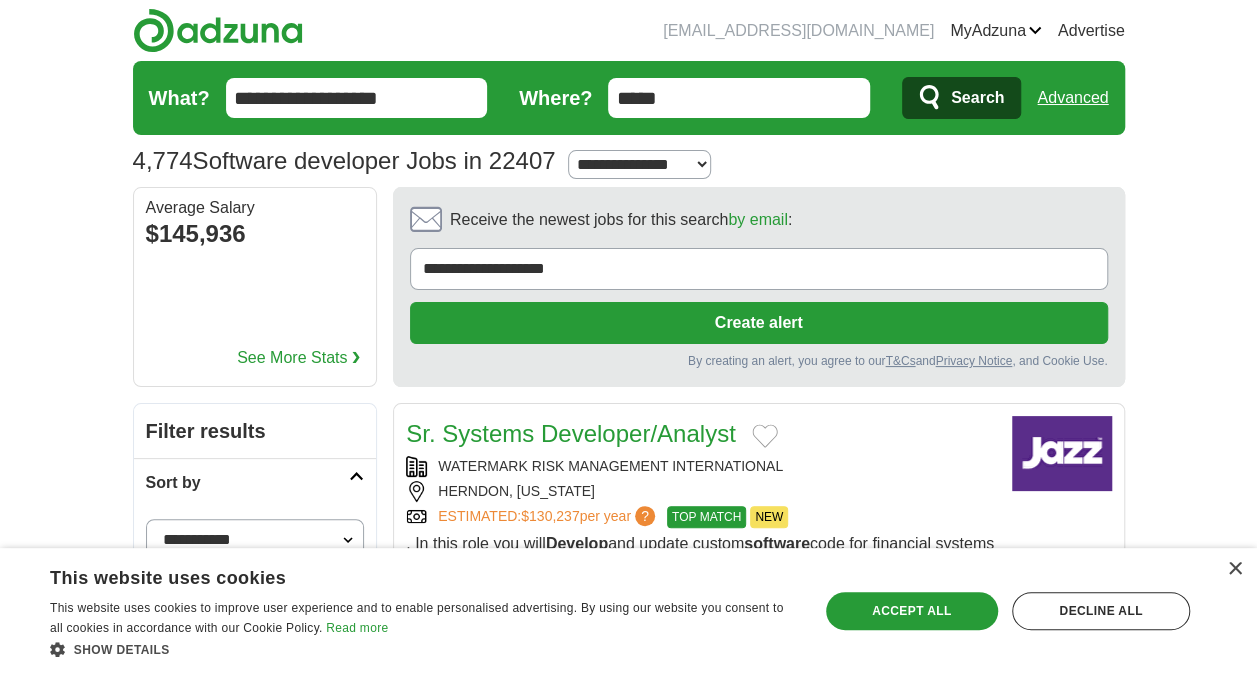 click on "Advanced" at bounding box center [1072, 98] 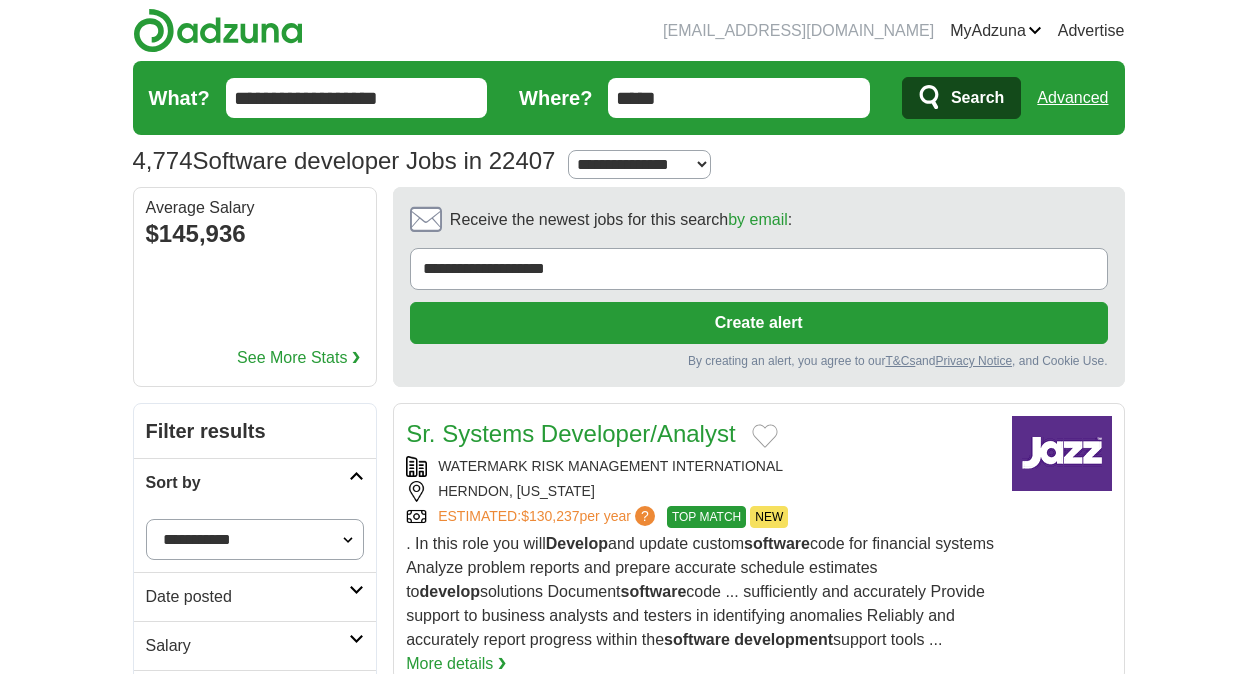 scroll, scrollTop: 0, scrollLeft: 0, axis: both 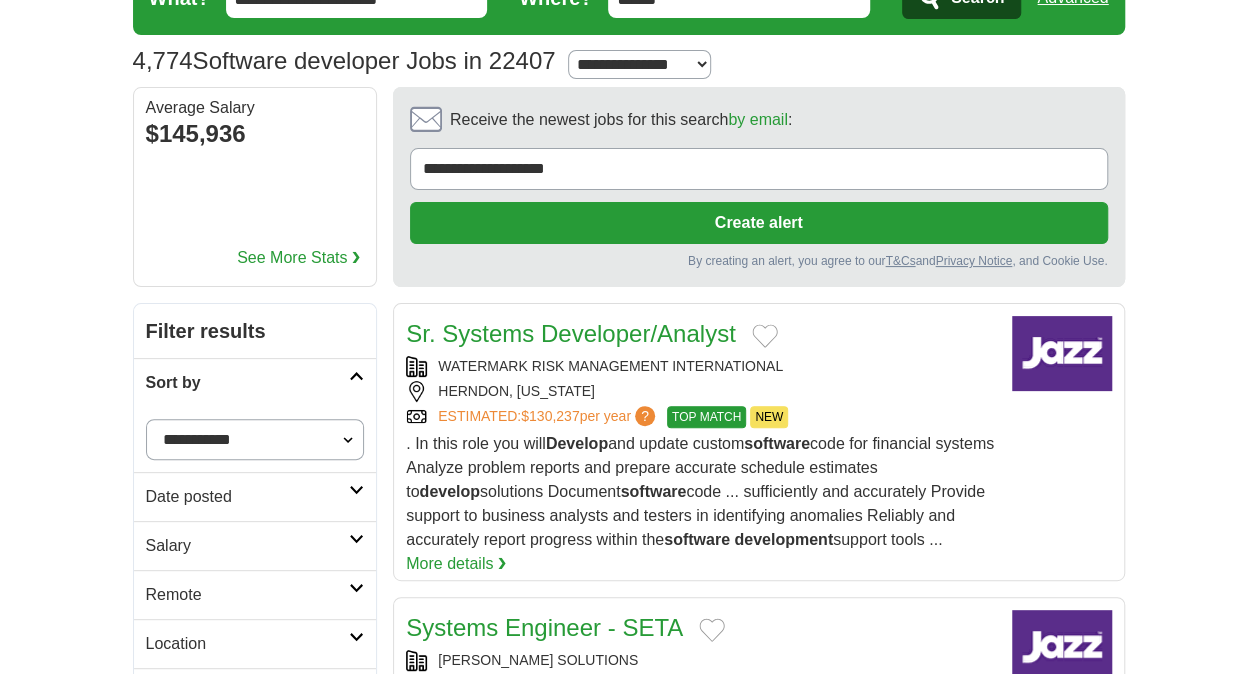 click on "**********" at bounding box center (255, 439) 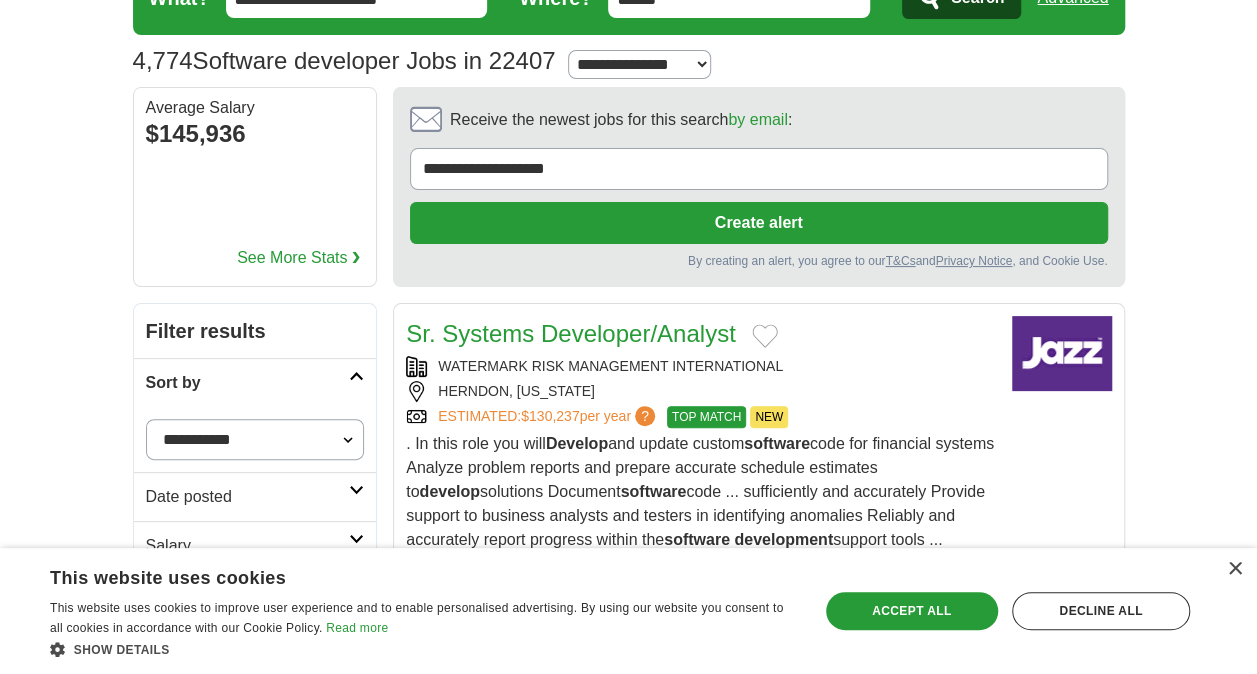 click on "**********" at bounding box center [255, 439] 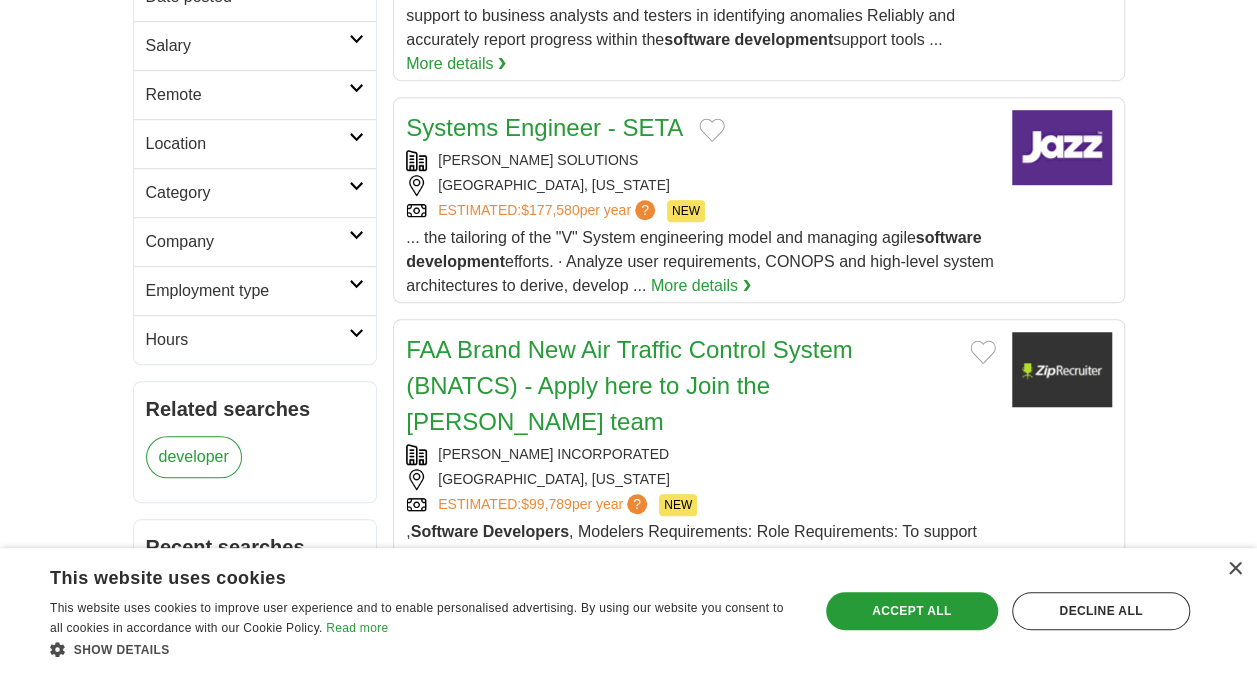 scroll, scrollTop: 500, scrollLeft: 0, axis: vertical 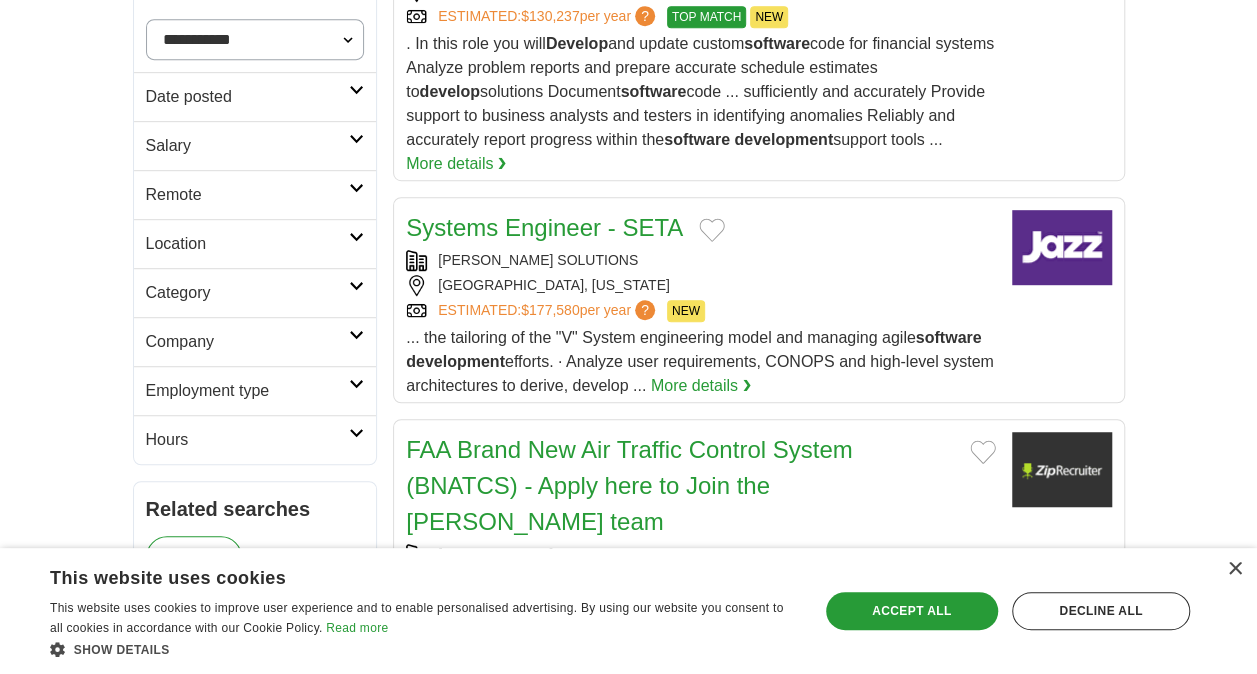 click on "Category" at bounding box center (248, 293) 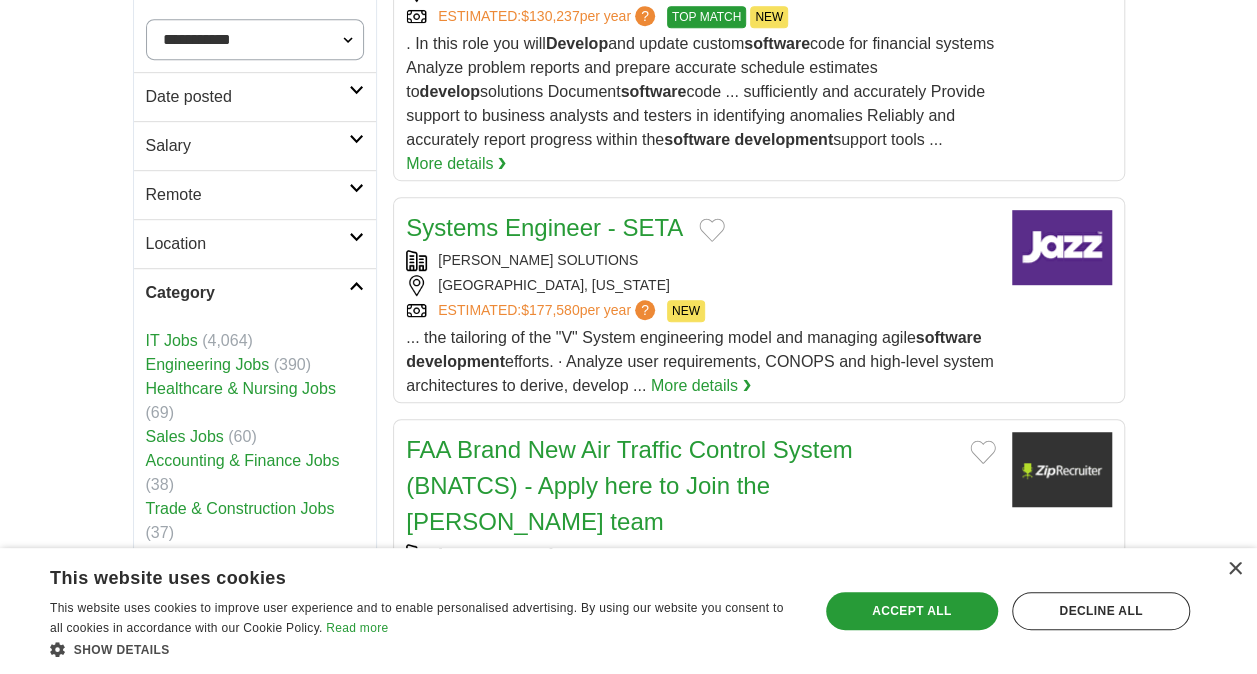 click on "Category" at bounding box center (248, 293) 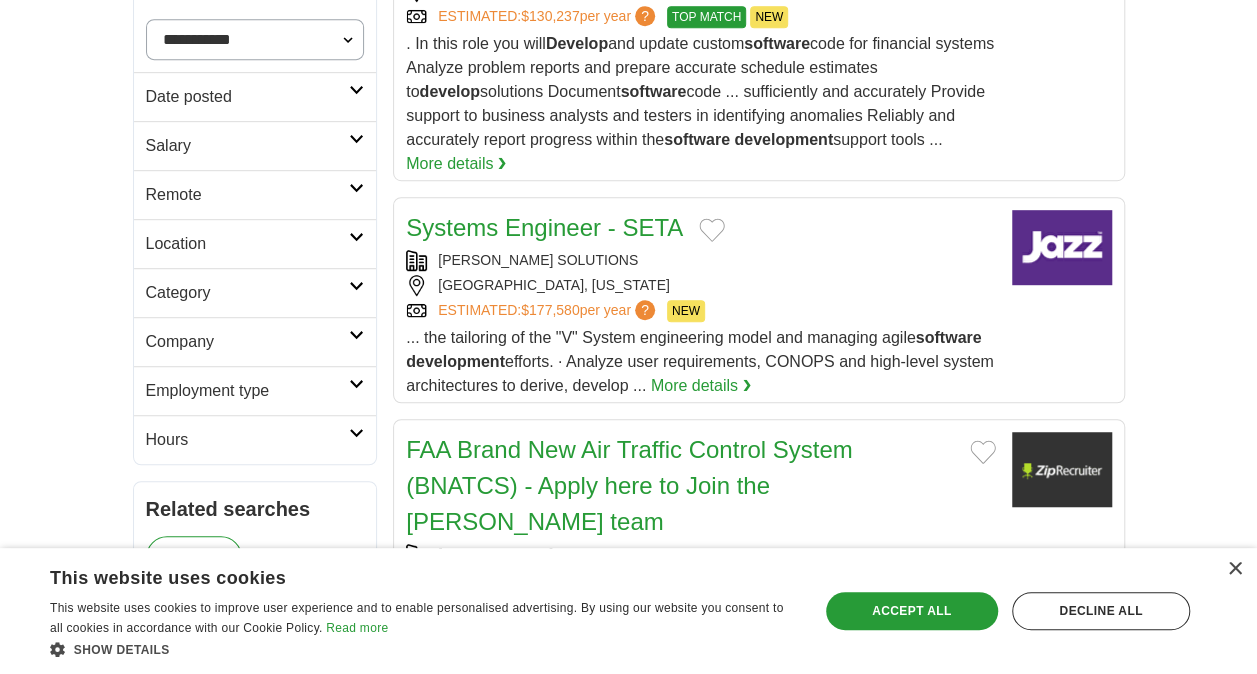 click on "Location" at bounding box center [248, 244] 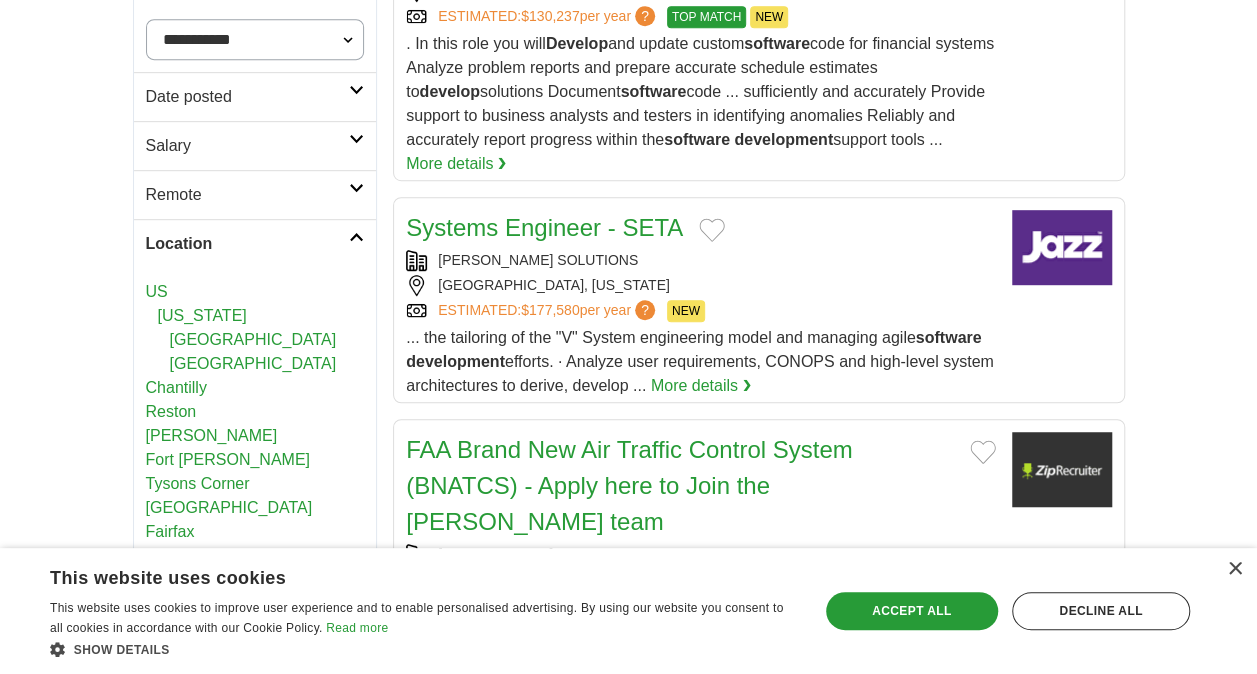 click on "Location" at bounding box center (248, 244) 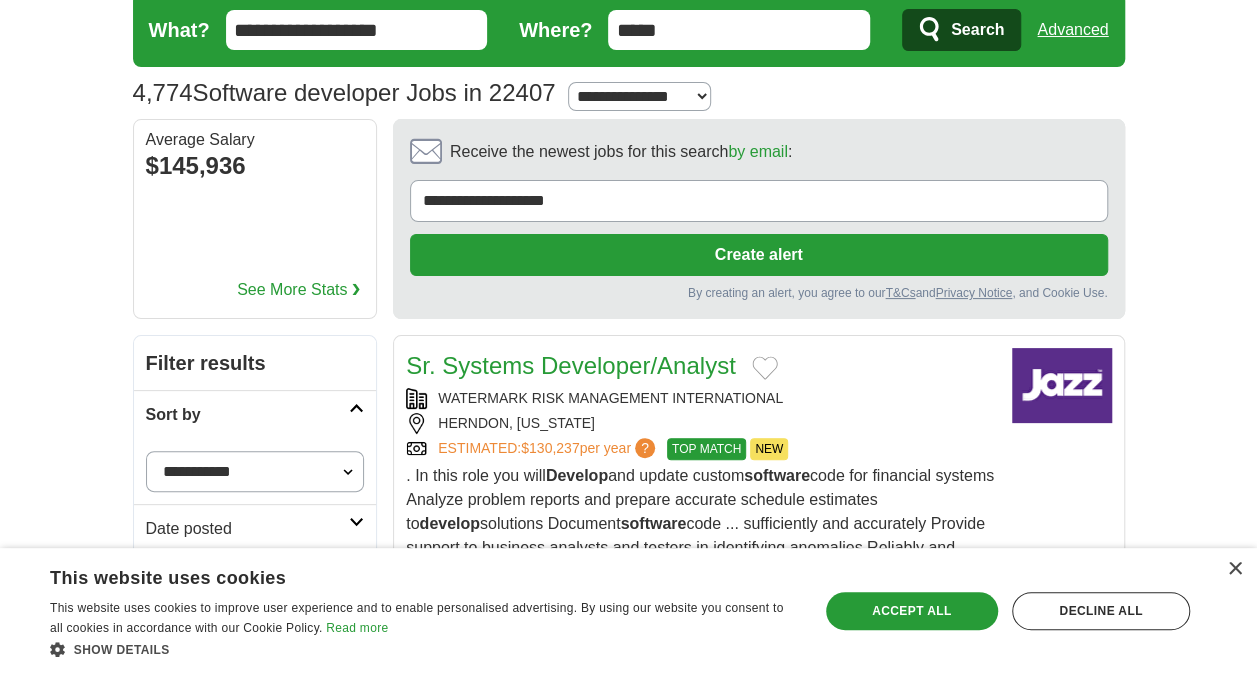 scroll, scrollTop: 0, scrollLeft: 0, axis: both 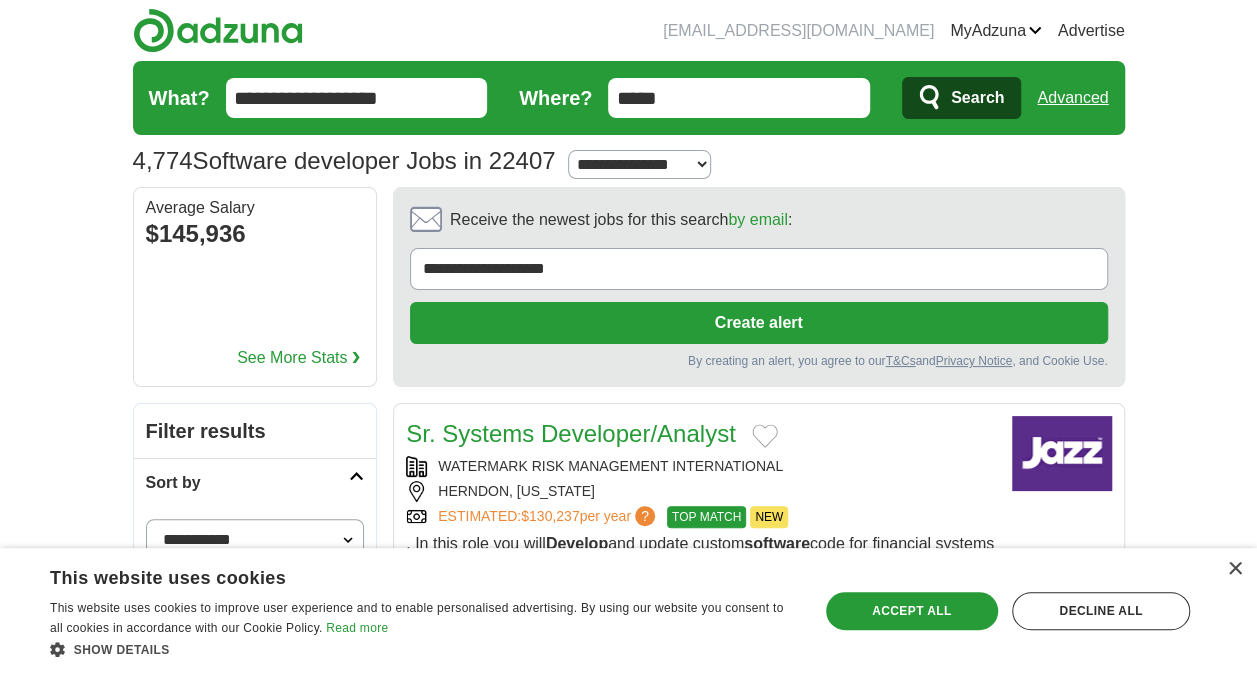 click on "**********" at bounding box center (357, 98) 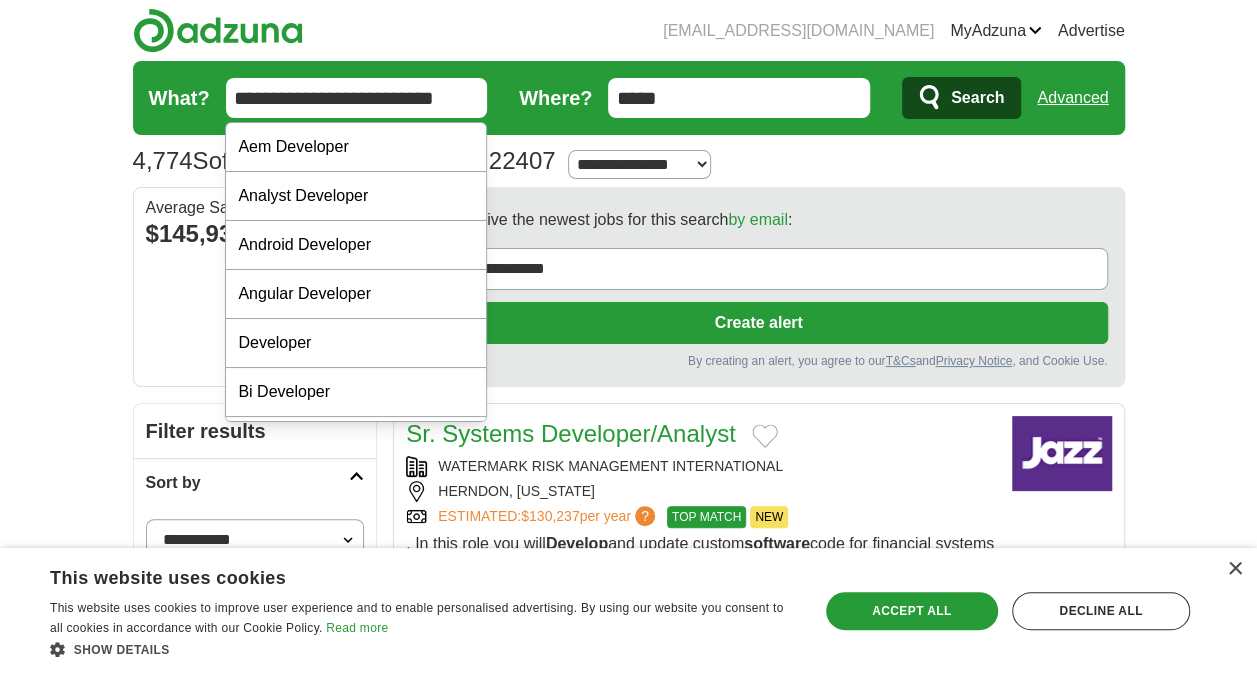 type on "**********" 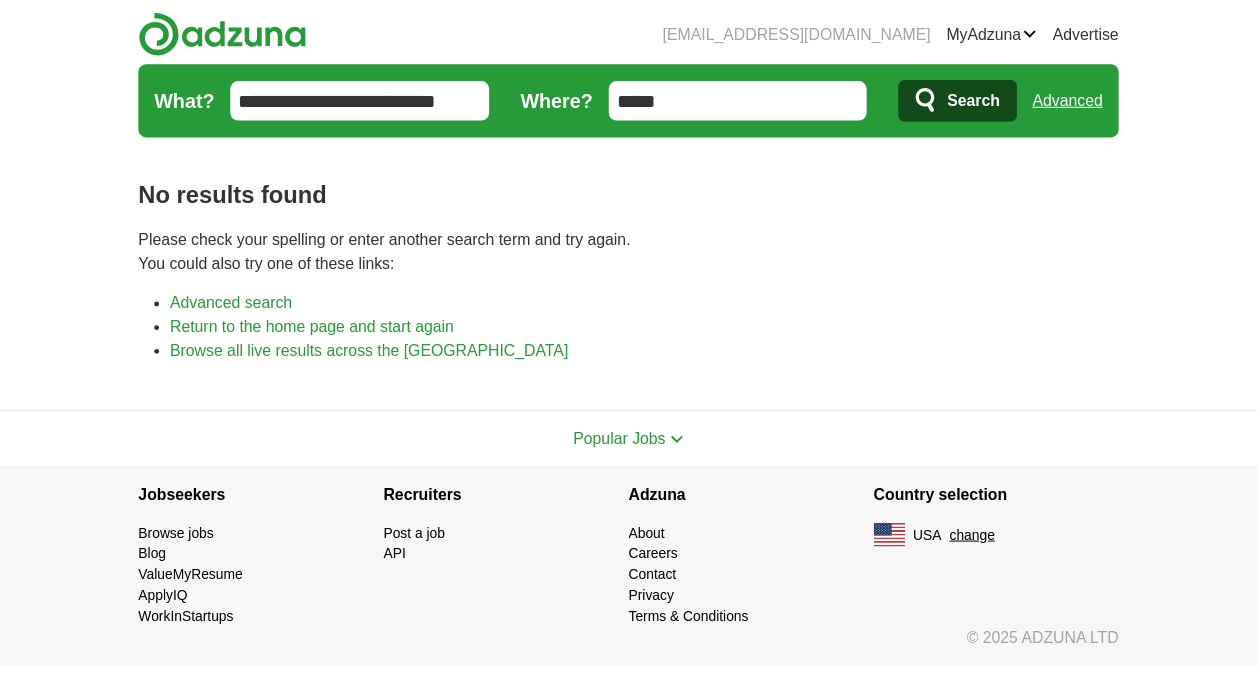 scroll, scrollTop: 0, scrollLeft: 0, axis: both 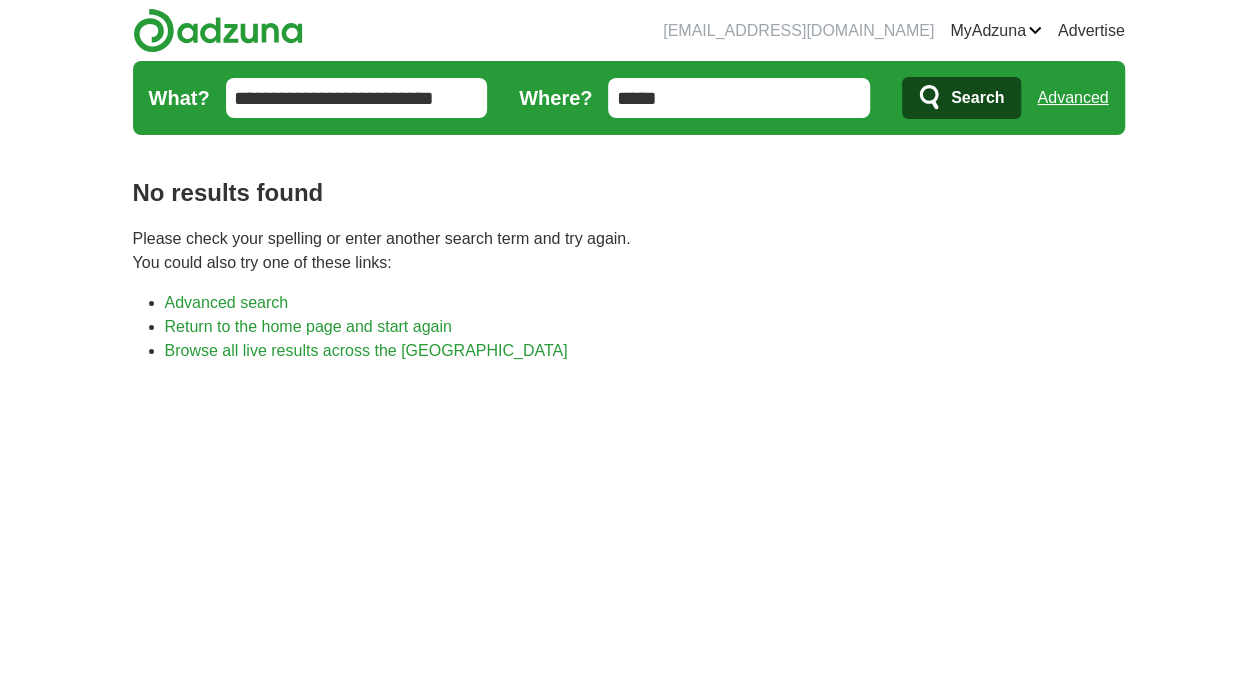 click on "**********" at bounding box center (357, 98) 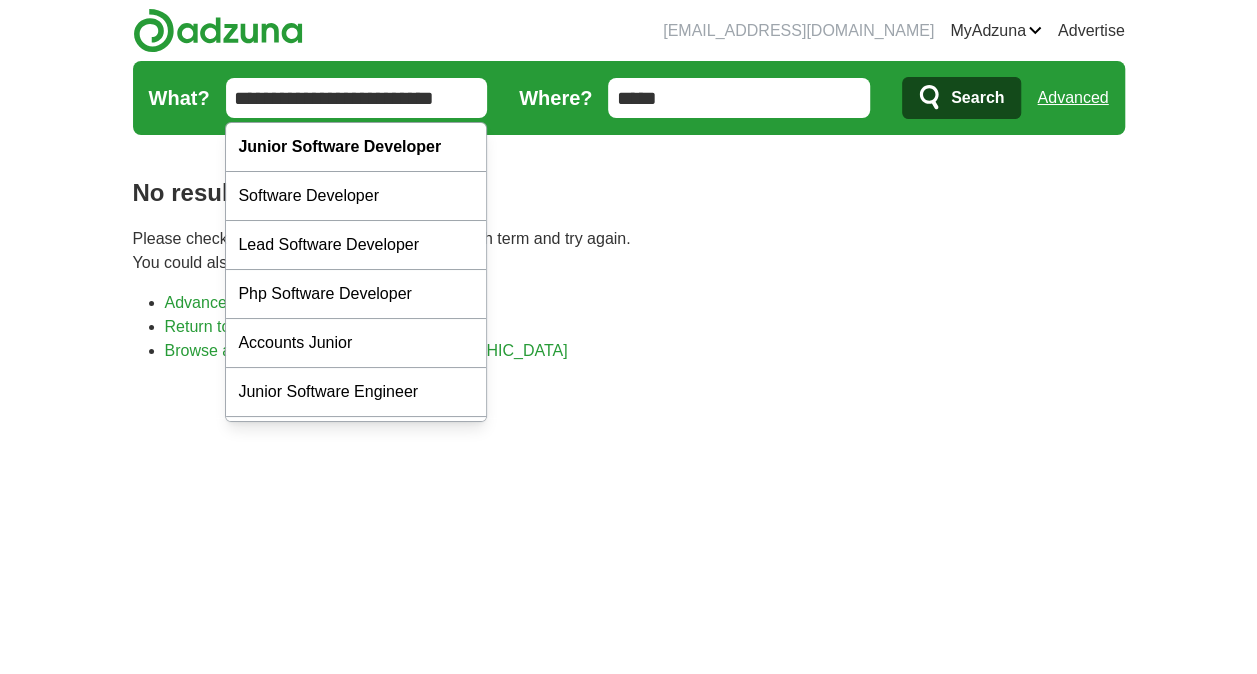 click on "**********" at bounding box center [357, 98] 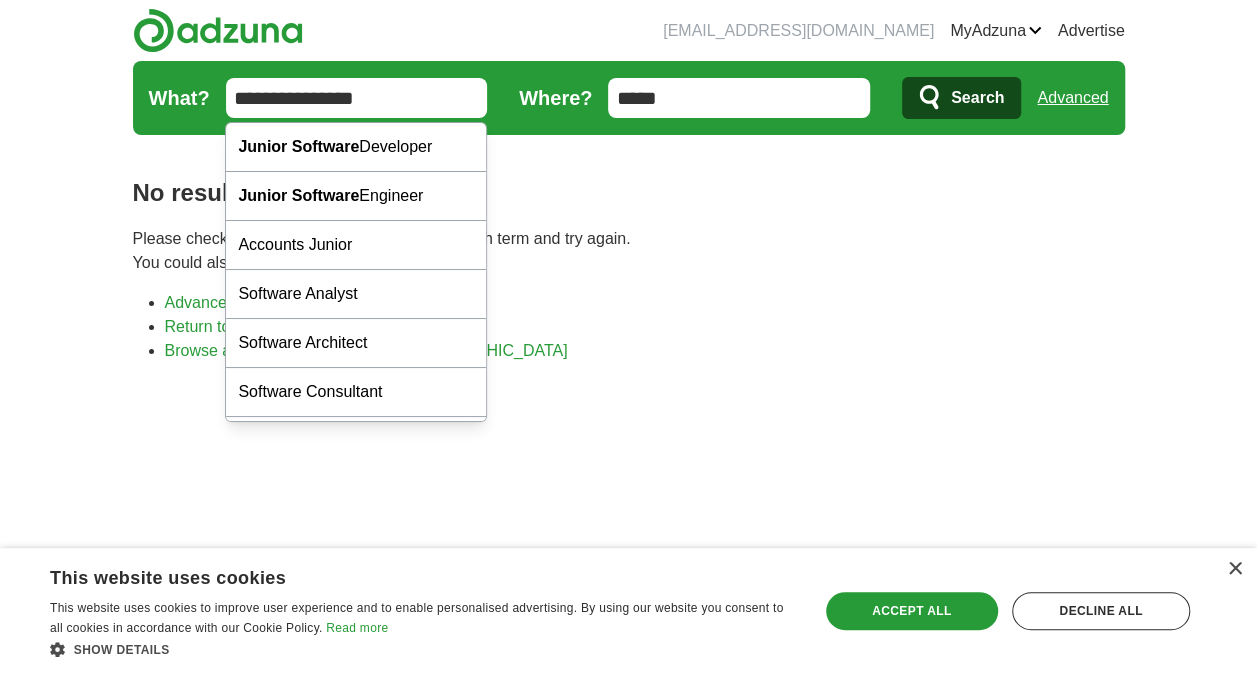 type on "**********" 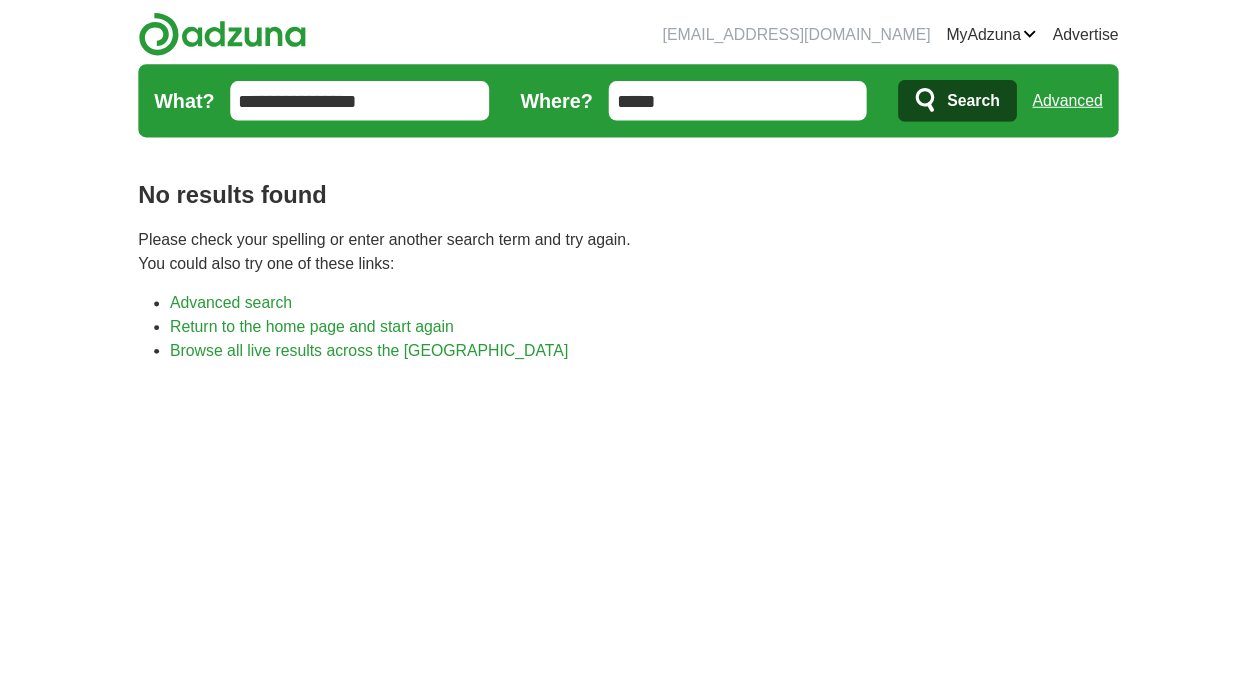 scroll, scrollTop: 0, scrollLeft: 0, axis: both 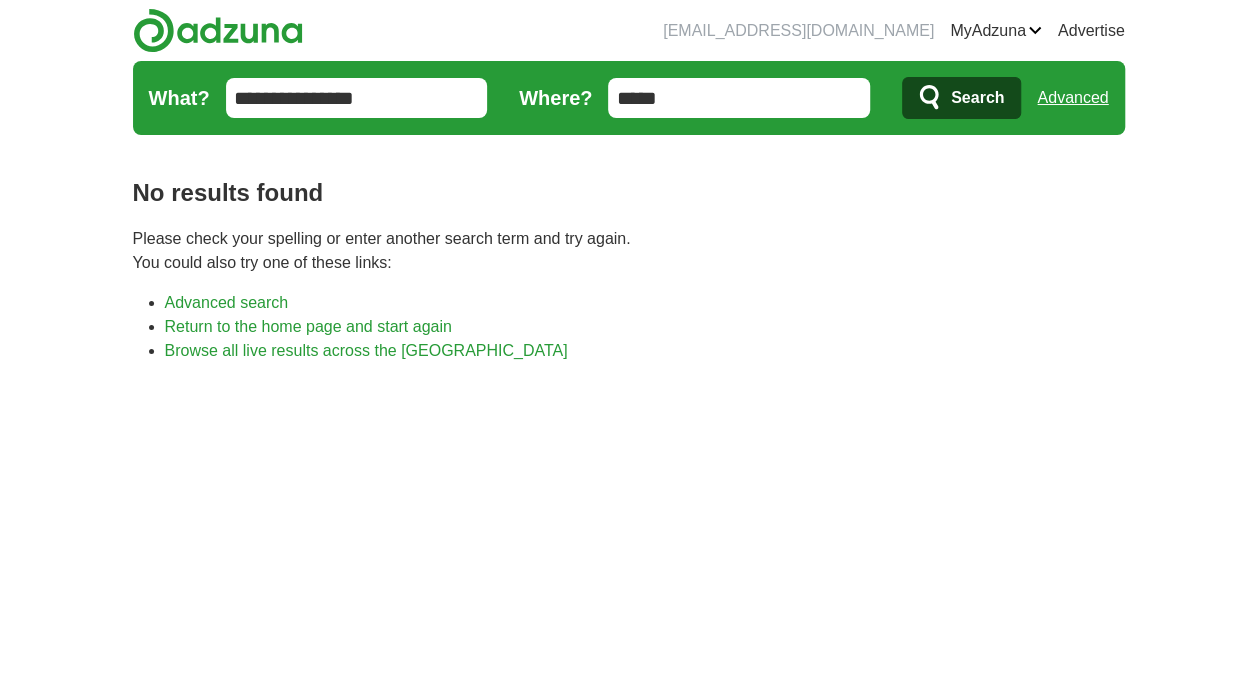 click on "**********" at bounding box center (357, 98) 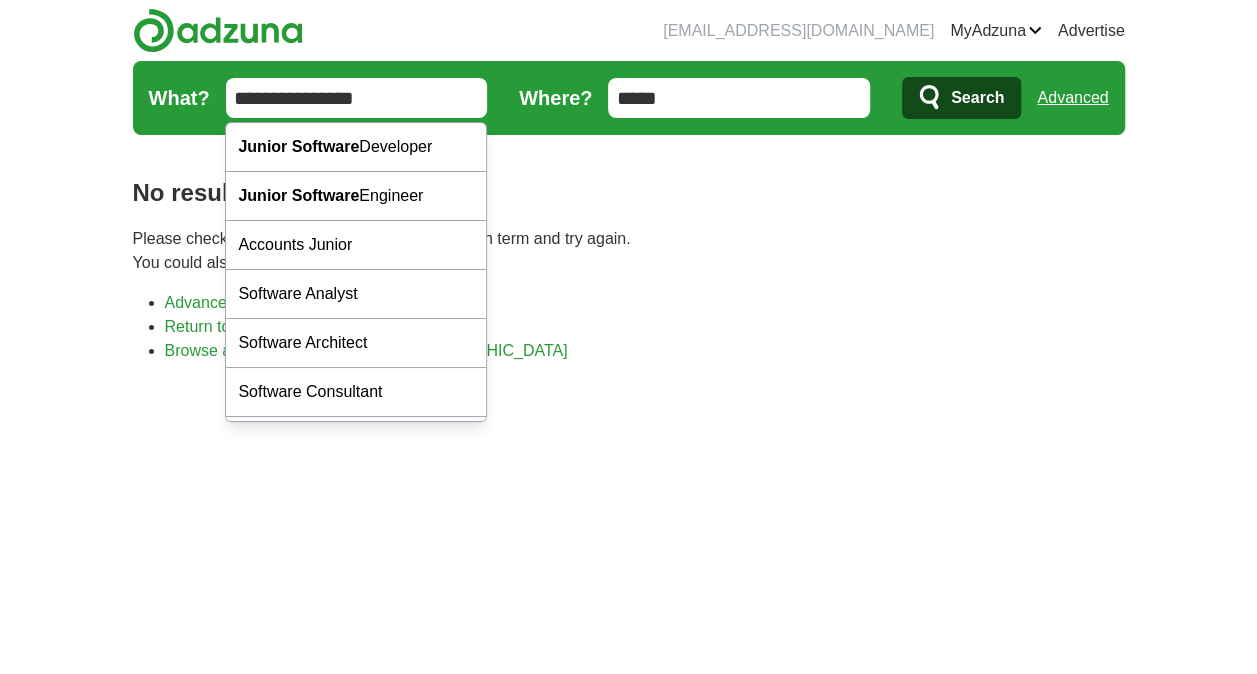 click on "**********" at bounding box center [357, 98] 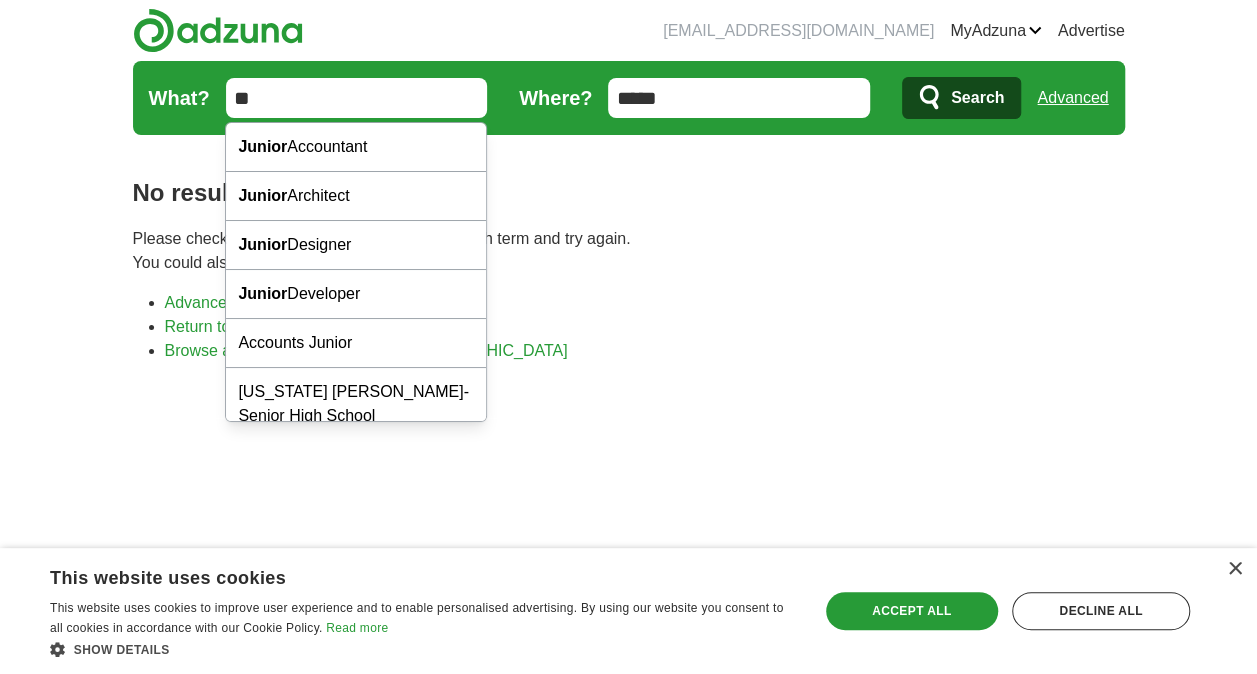 type on "*" 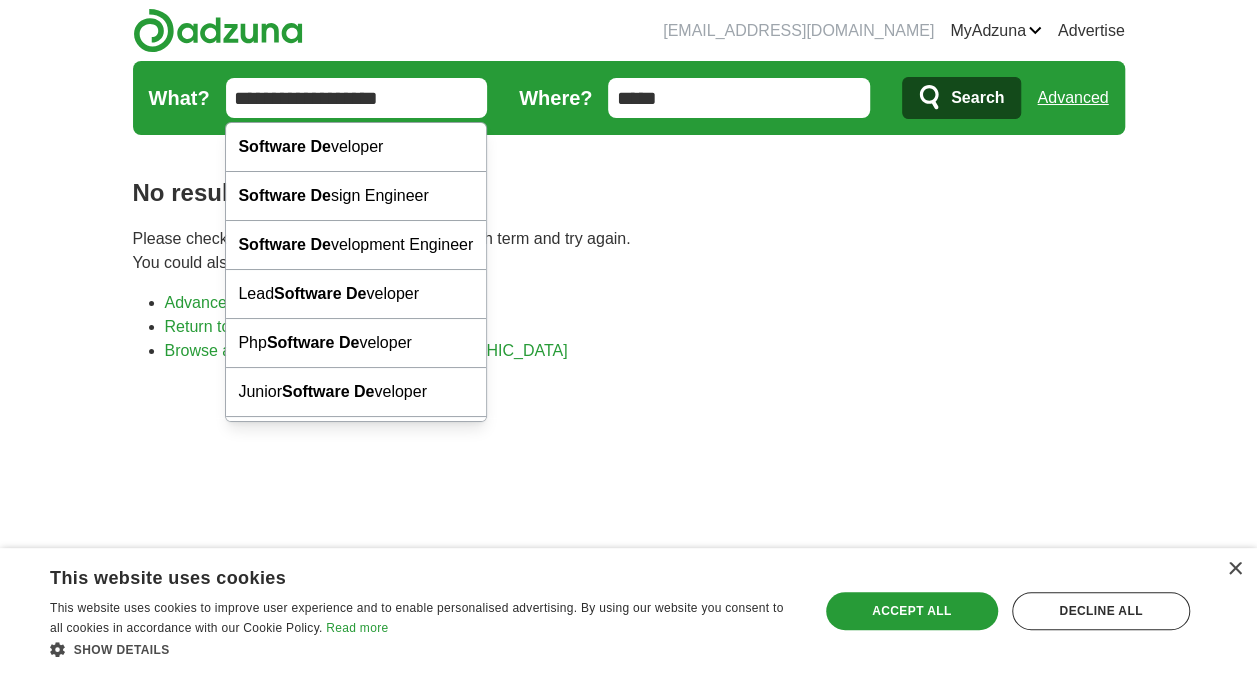 type on "**********" 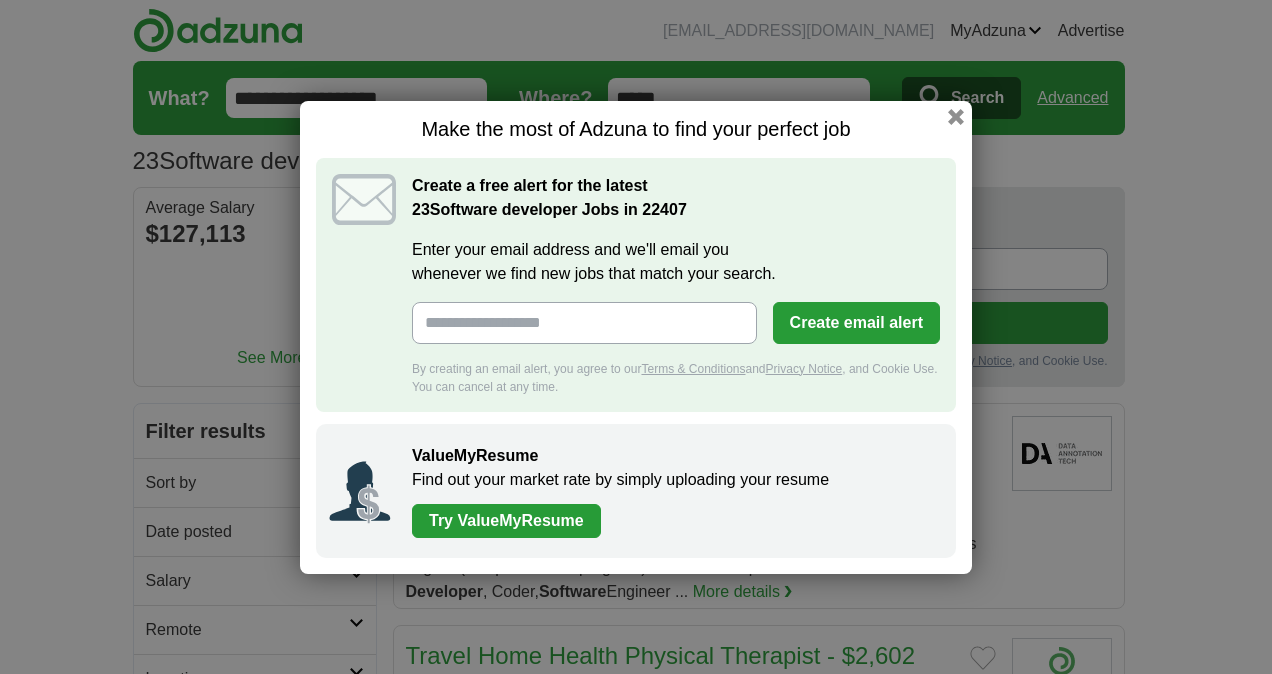 scroll, scrollTop: 0, scrollLeft: 0, axis: both 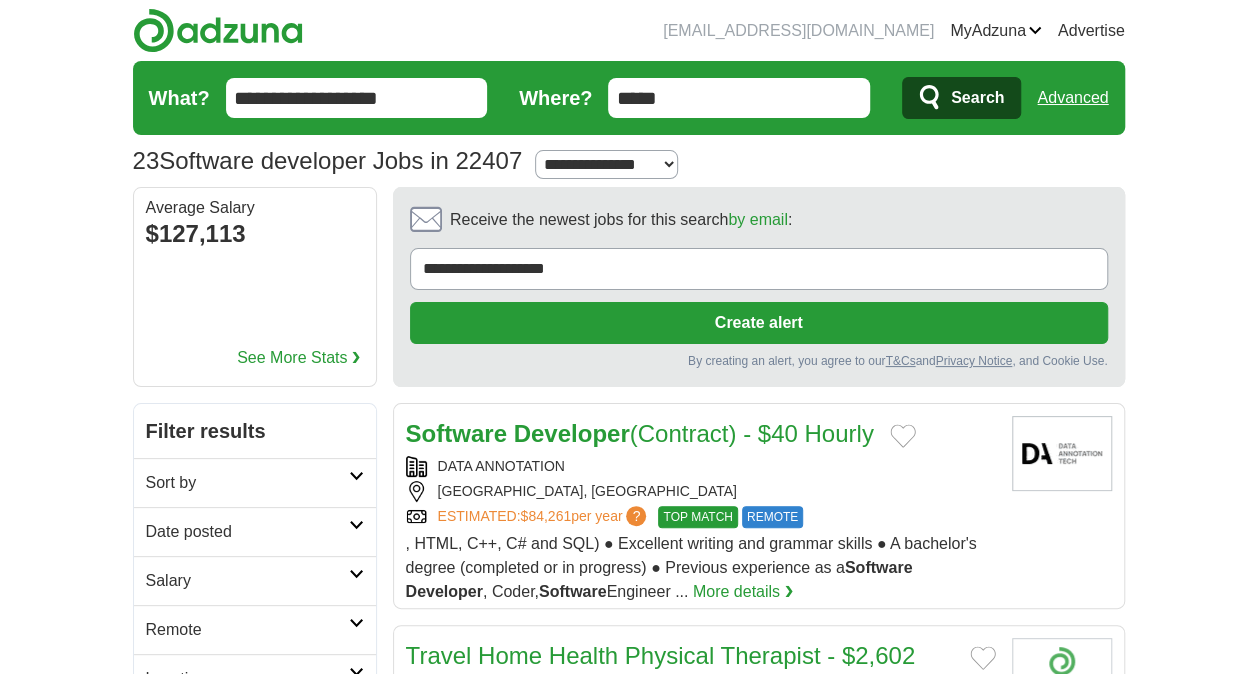 click on "**********" at bounding box center (606, 164) 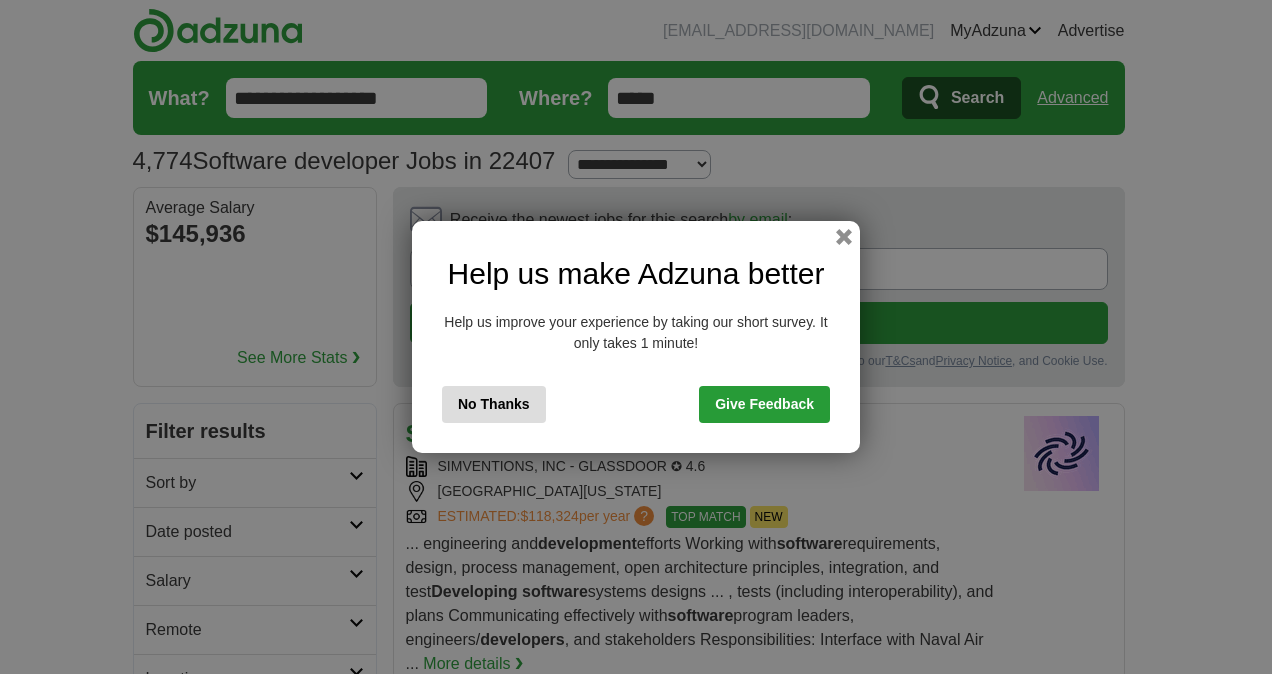 scroll, scrollTop: 0, scrollLeft: 0, axis: both 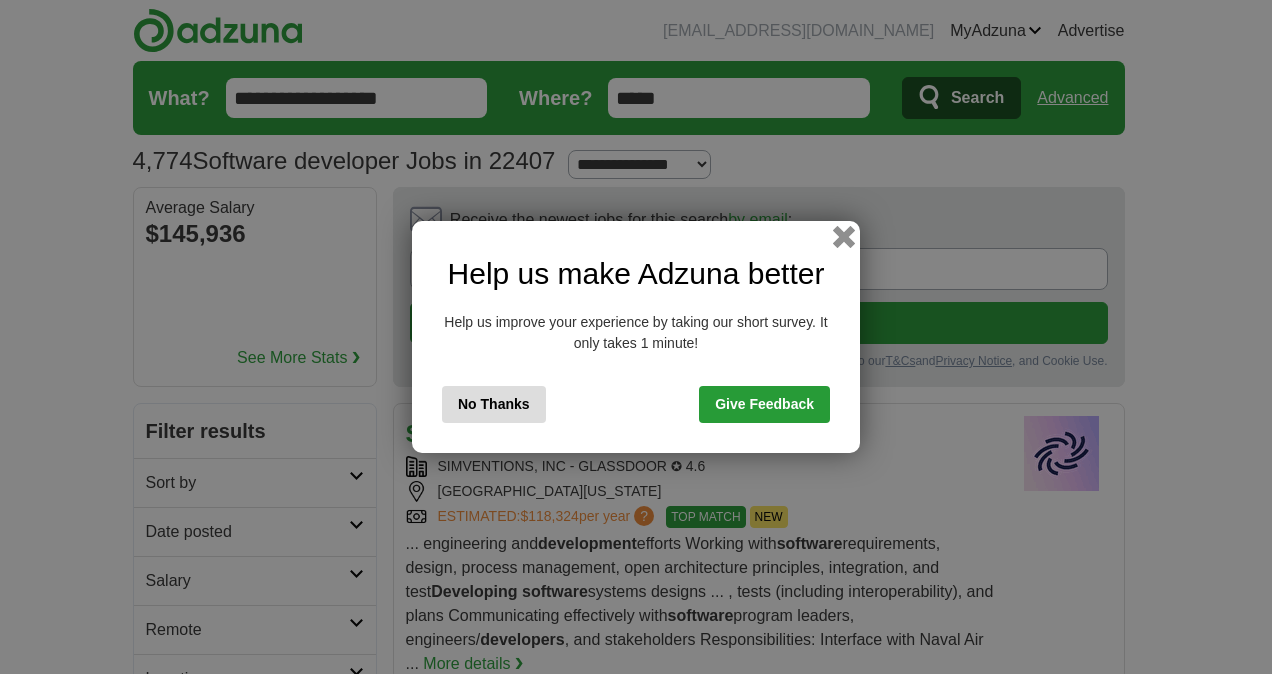click at bounding box center [844, 237] 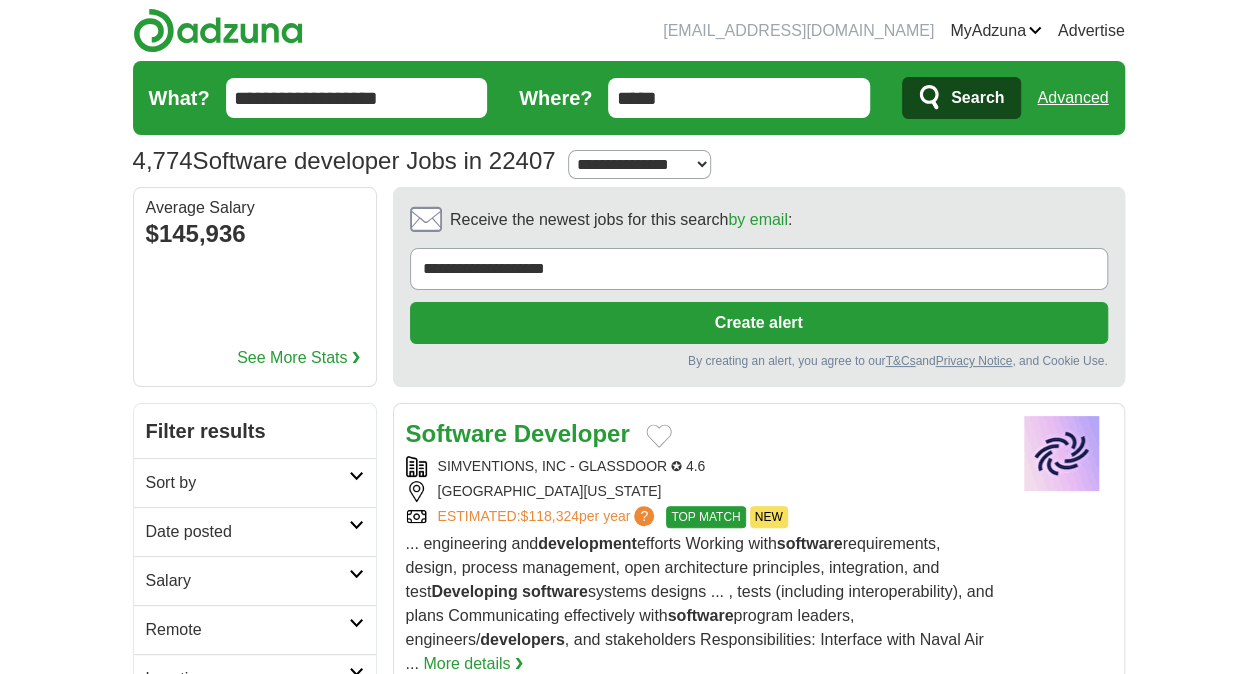 click on "Sort by" at bounding box center [255, 482] 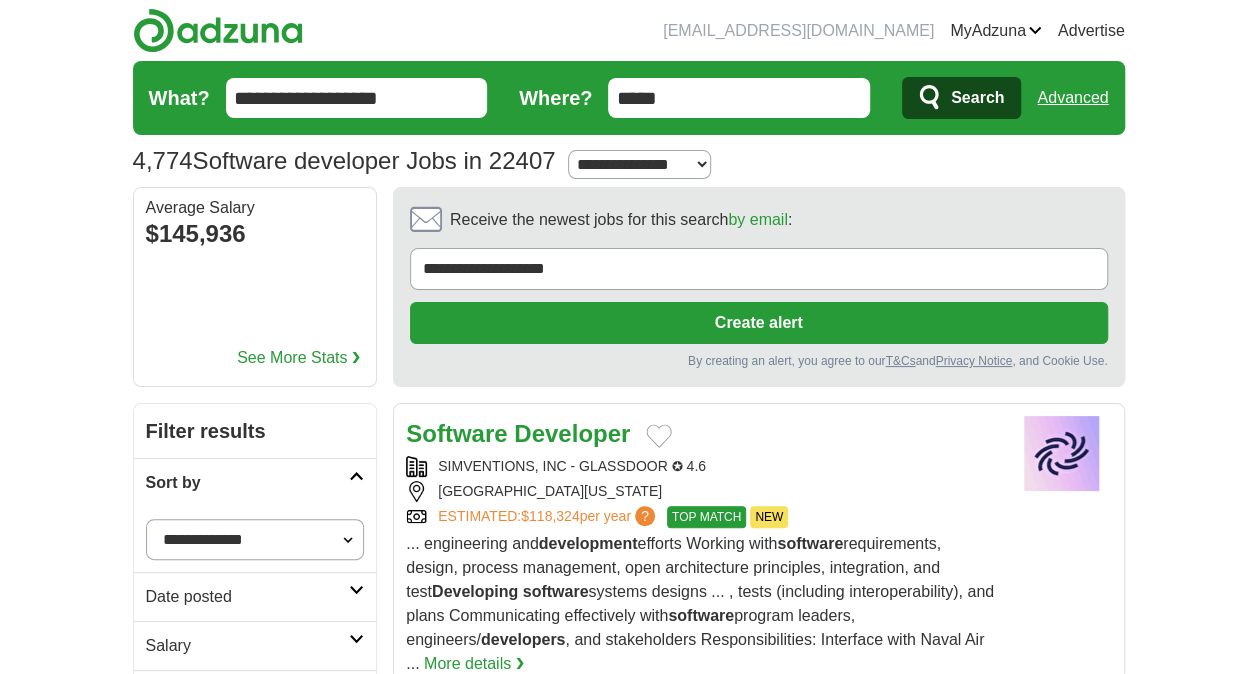 click on "**********" at bounding box center (255, 539) 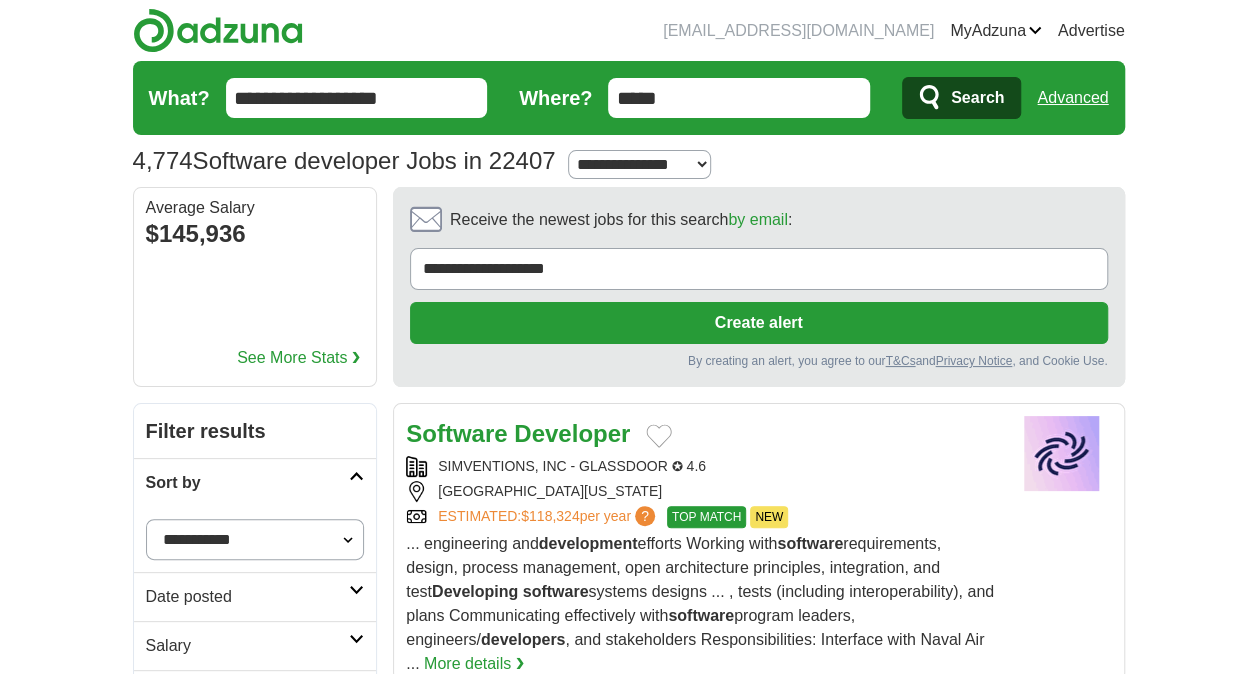click on "**********" at bounding box center (255, 539) 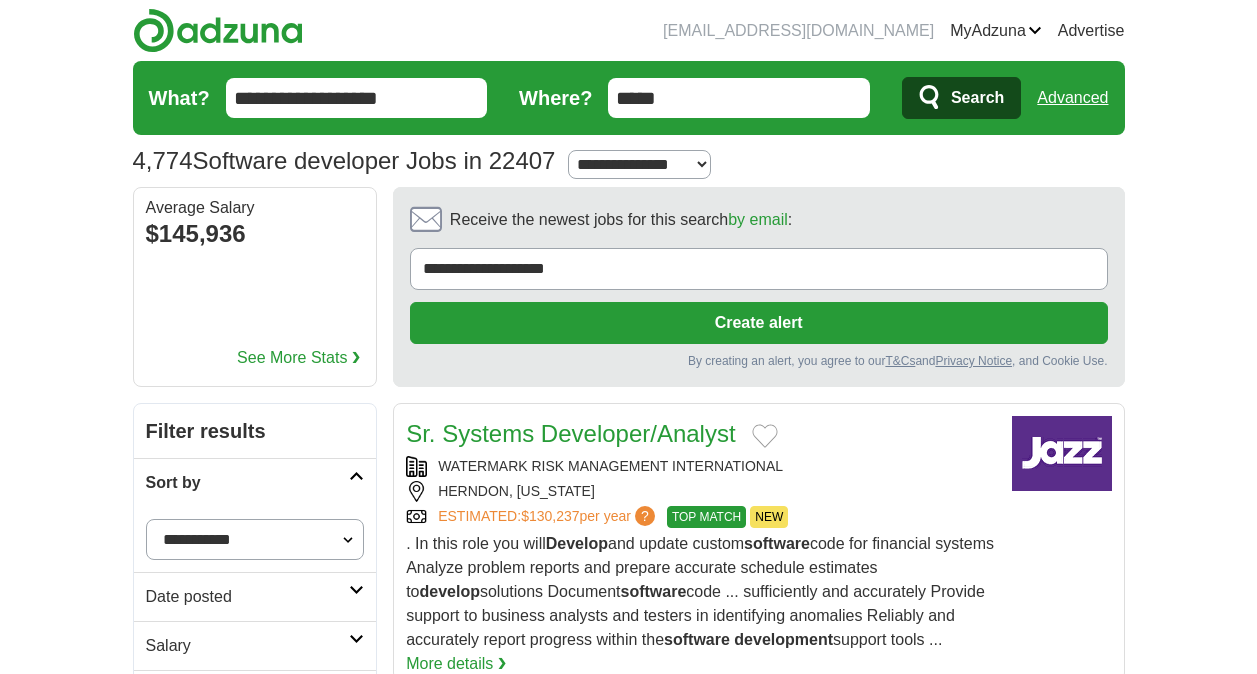 scroll, scrollTop: 0, scrollLeft: 0, axis: both 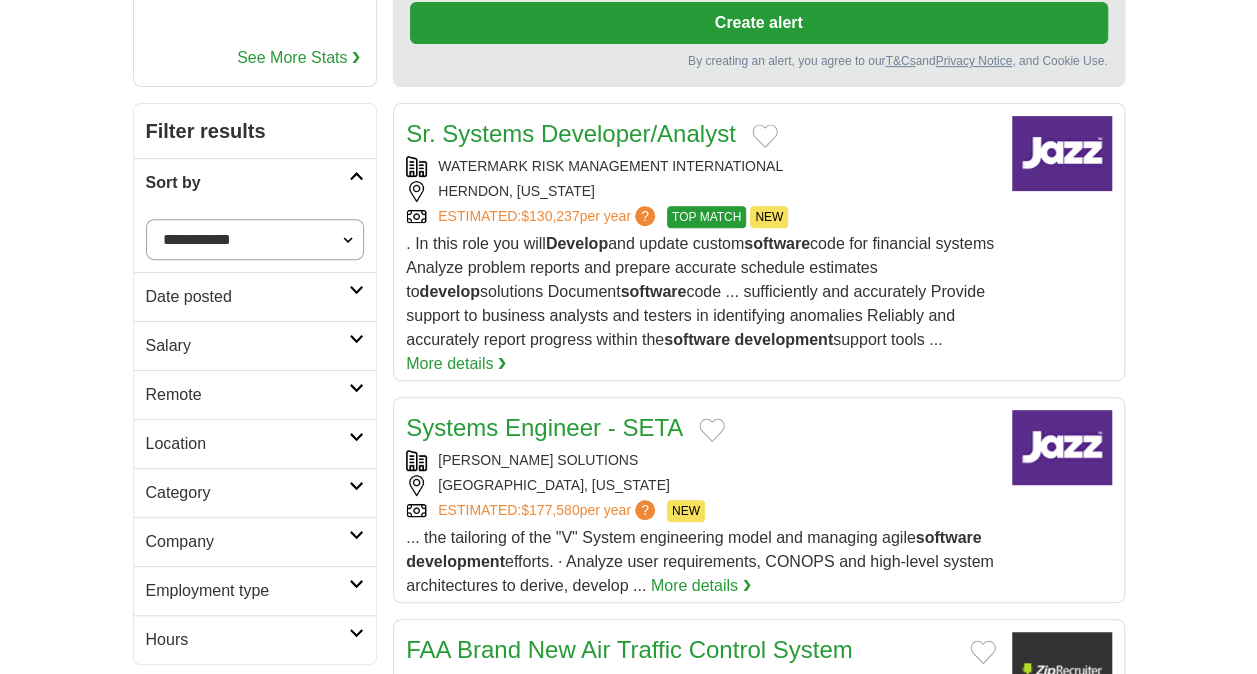 click on "Date posted" at bounding box center [255, 296] 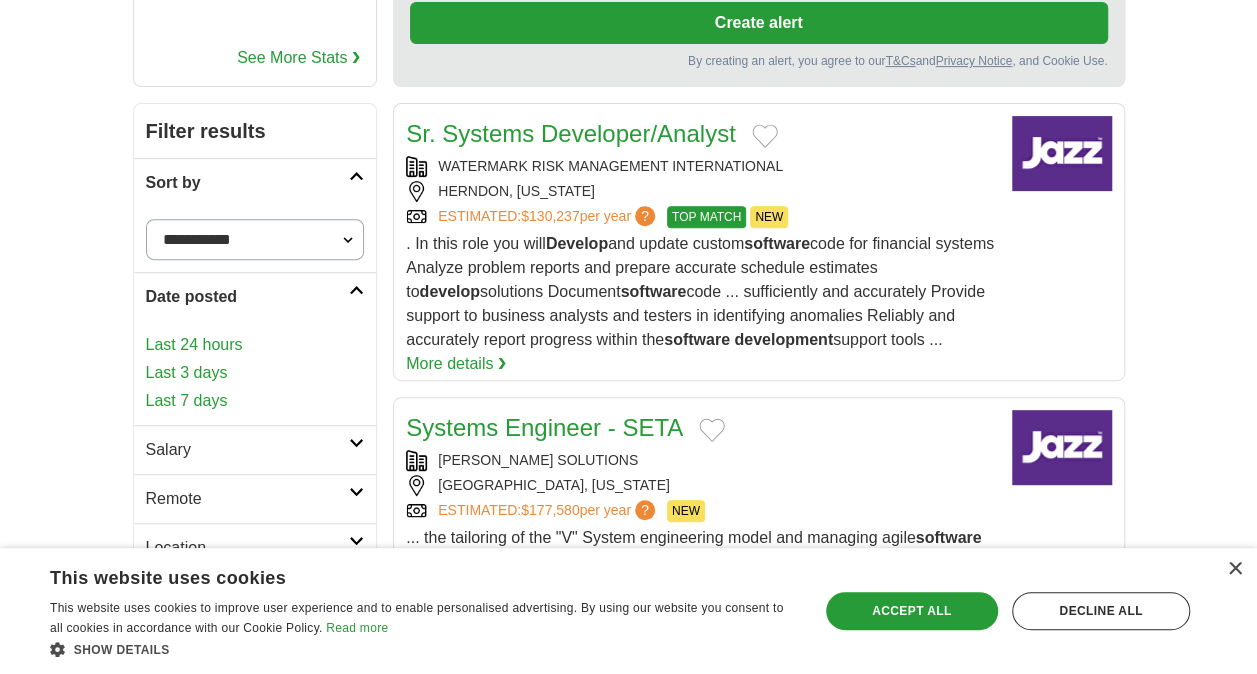 click on "Last 7 days" at bounding box center [255, 401] 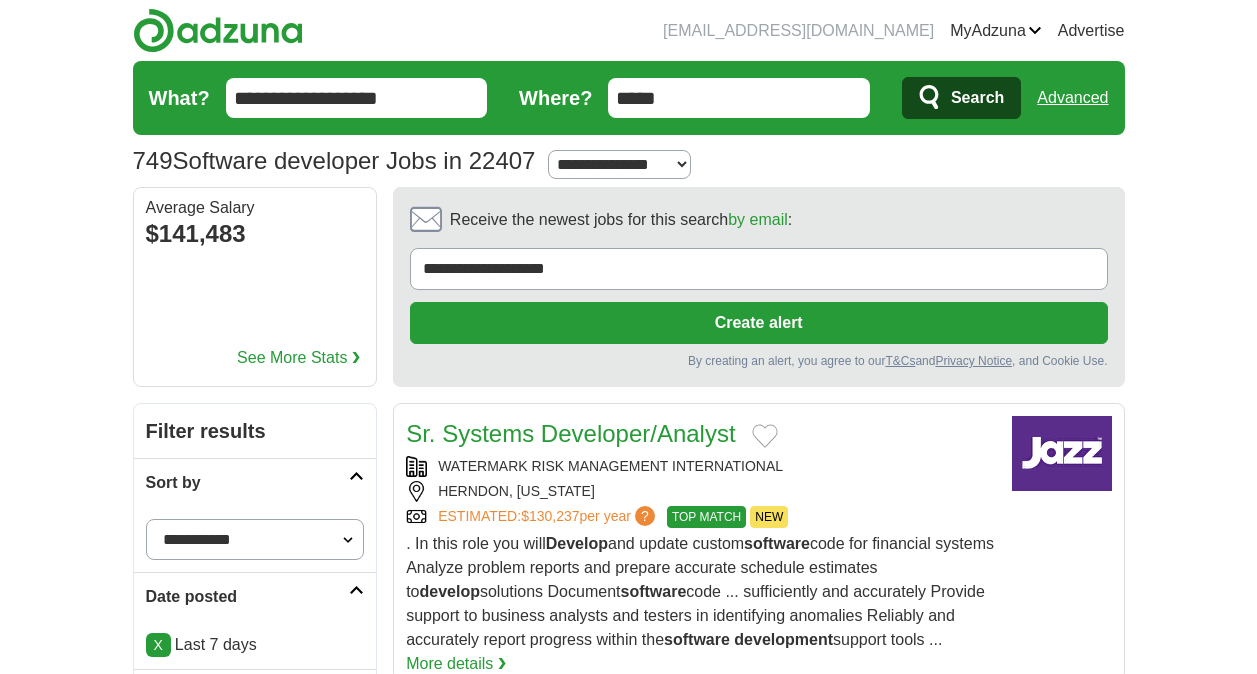 scroll, scrollTop: 0, scrollLeft: 0, axis: both 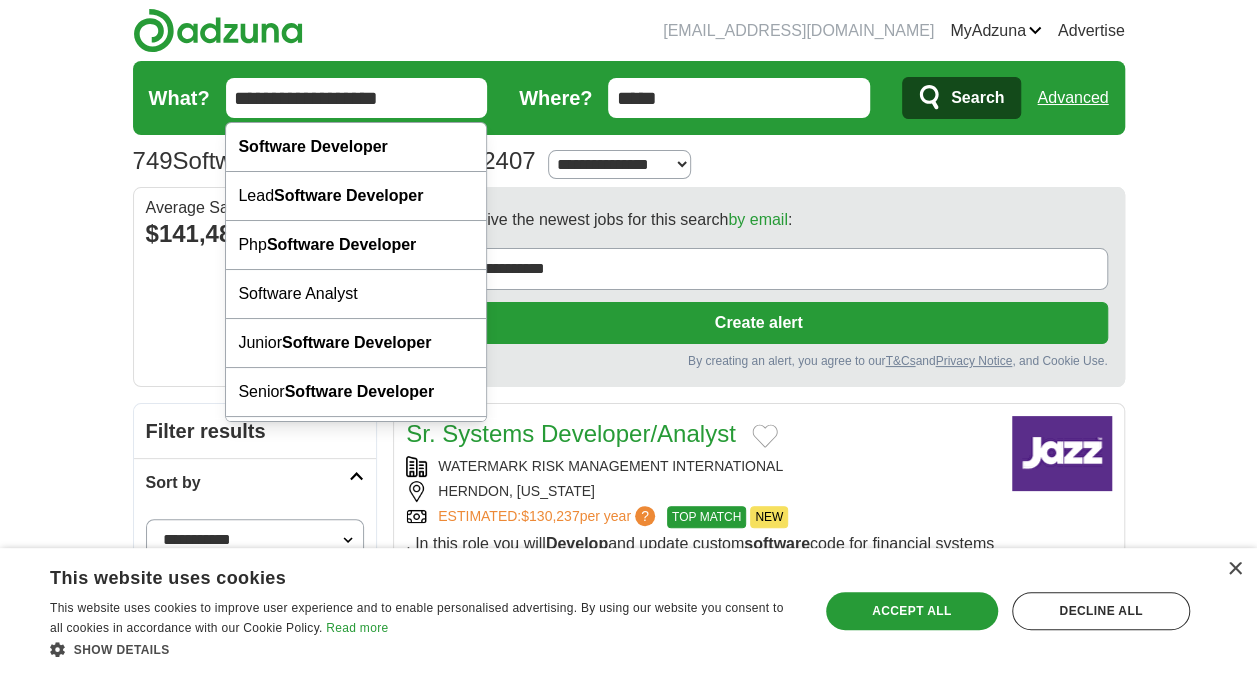 click on "**********" at bounding box center (357, 98) 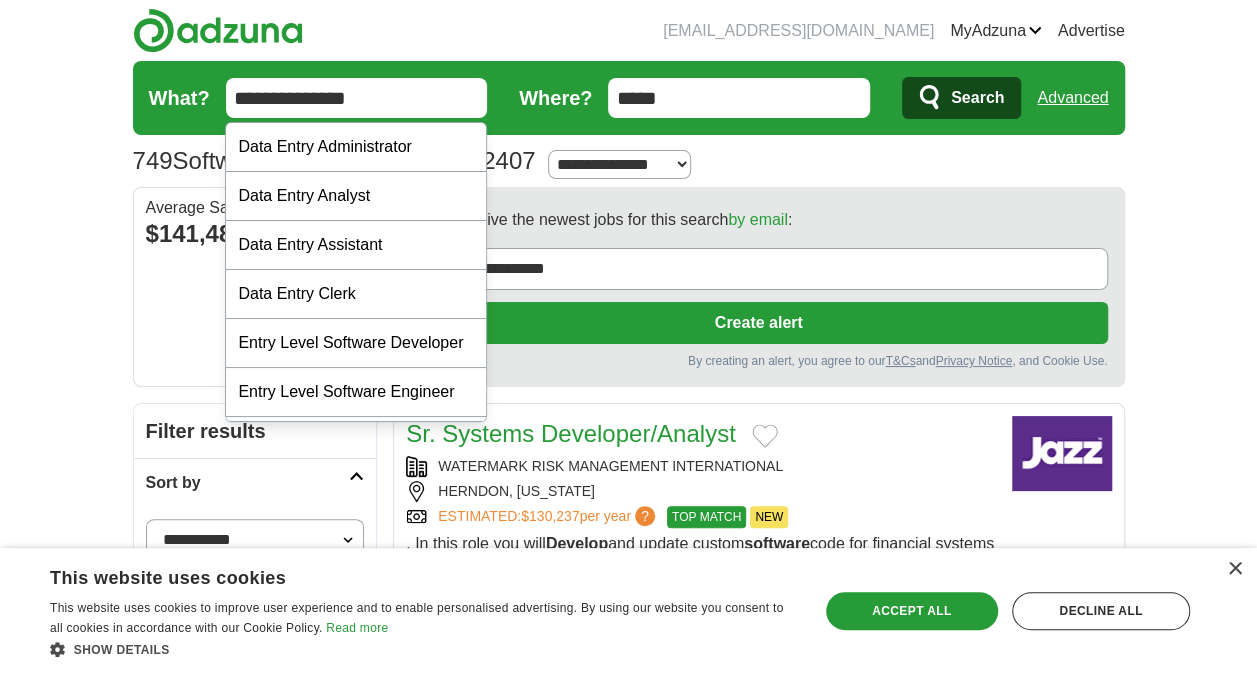type on "**********" 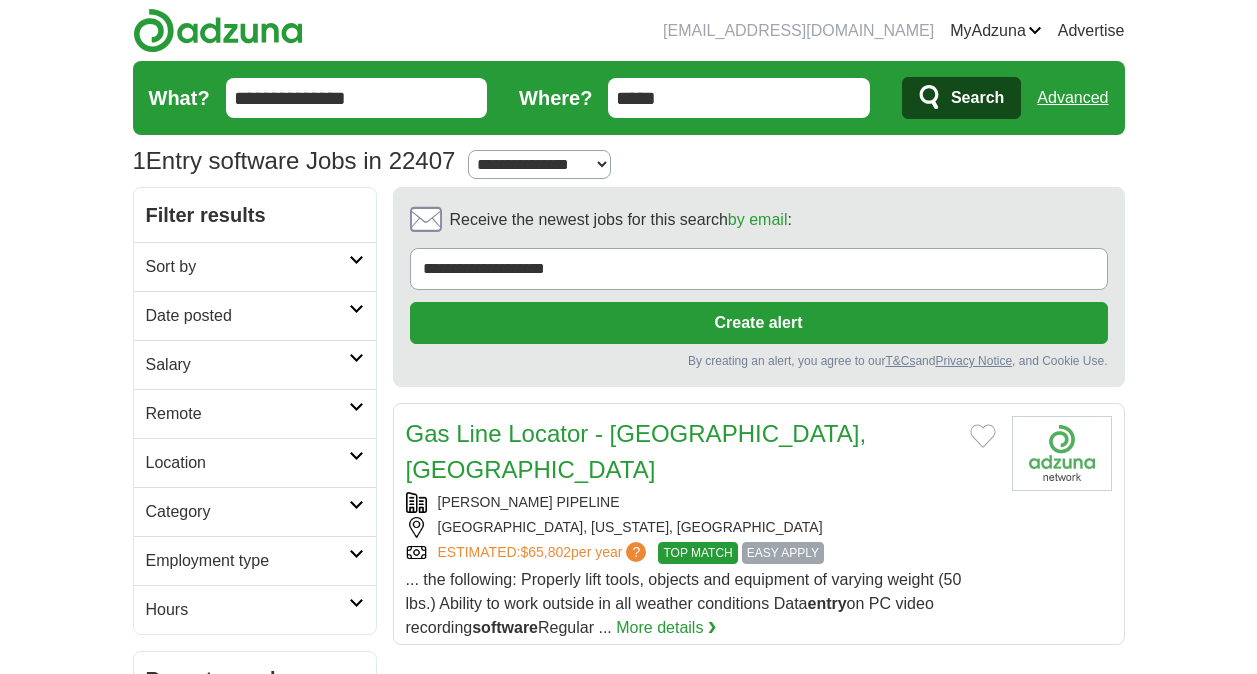 scroll, scrollTop: 0, scrollLeft: 0, axis: both 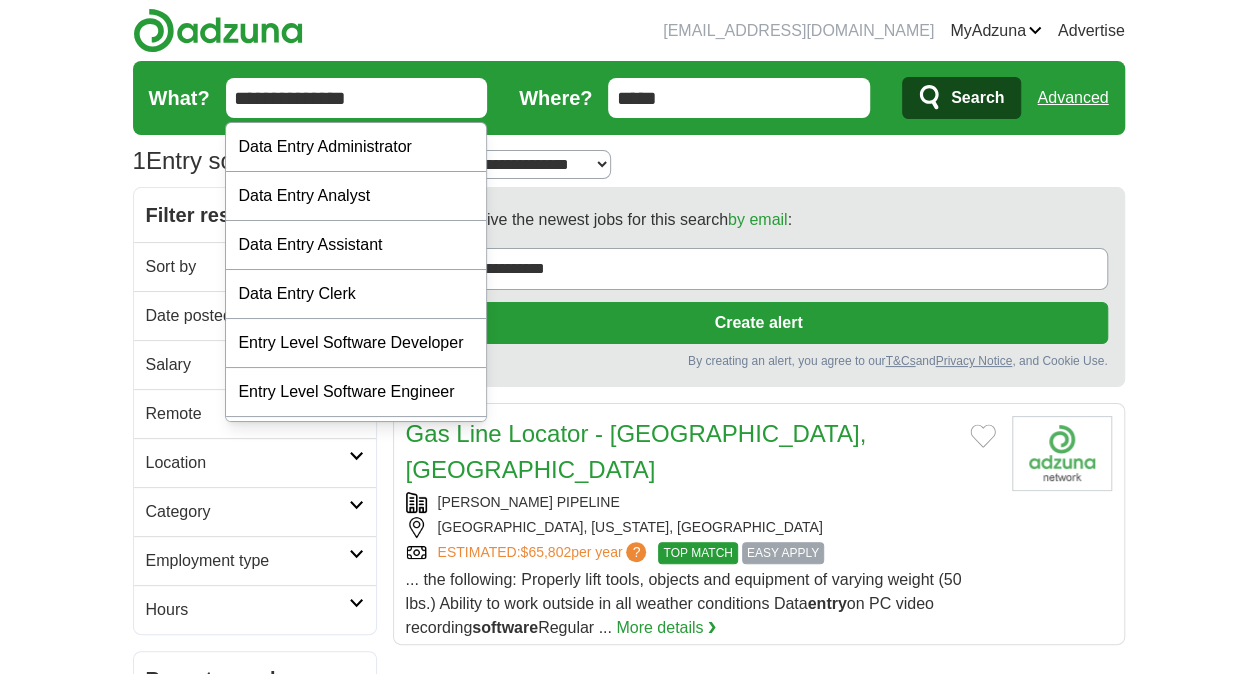 click on "**********" at bounding box center [357, 98] 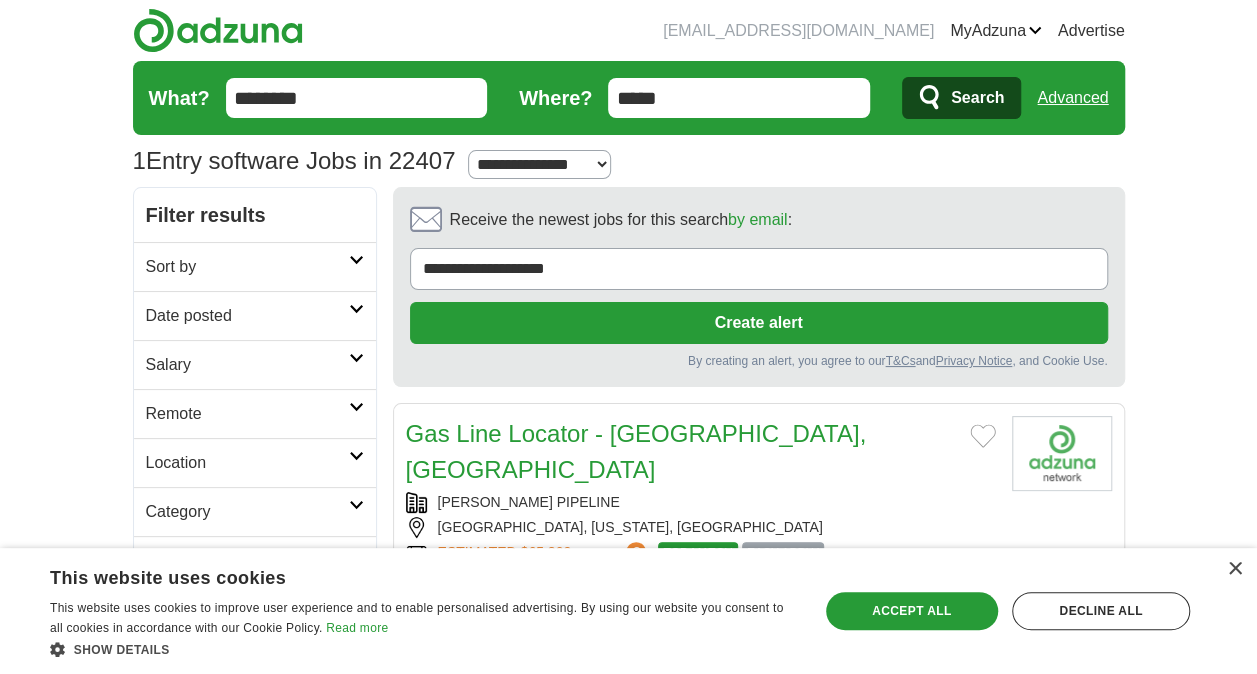 type on "********" 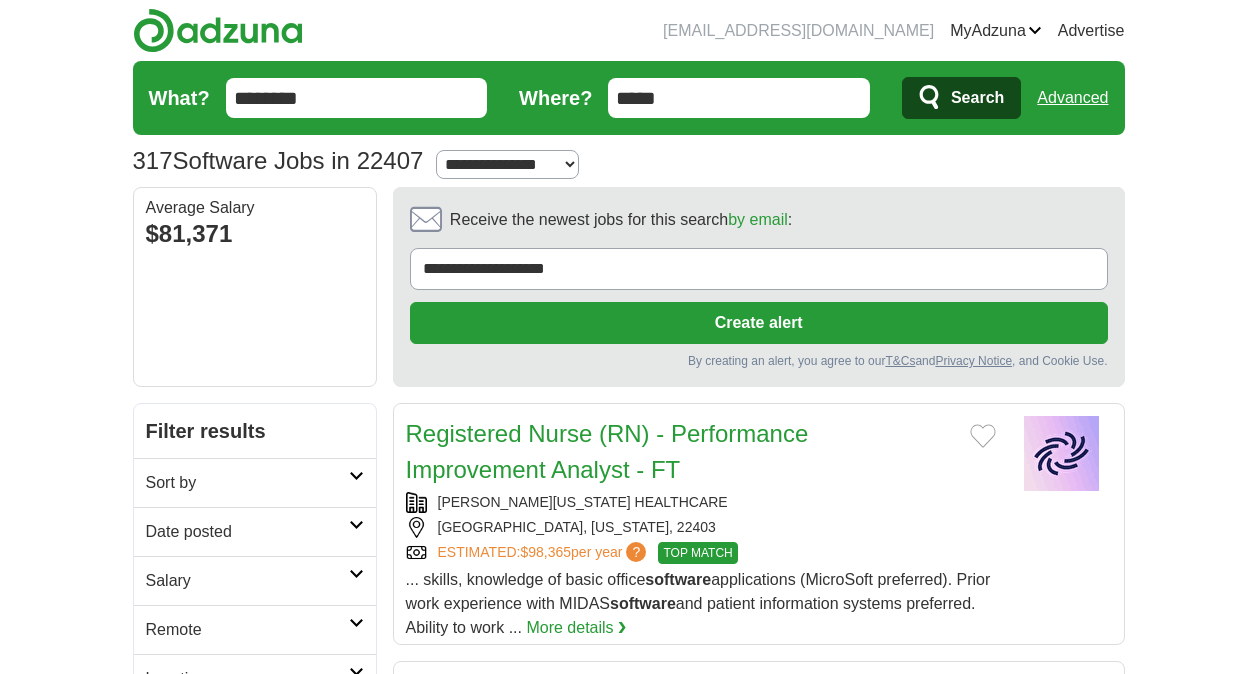 scroll, scrollTop: 0, scrollLeft: 0, axis: both 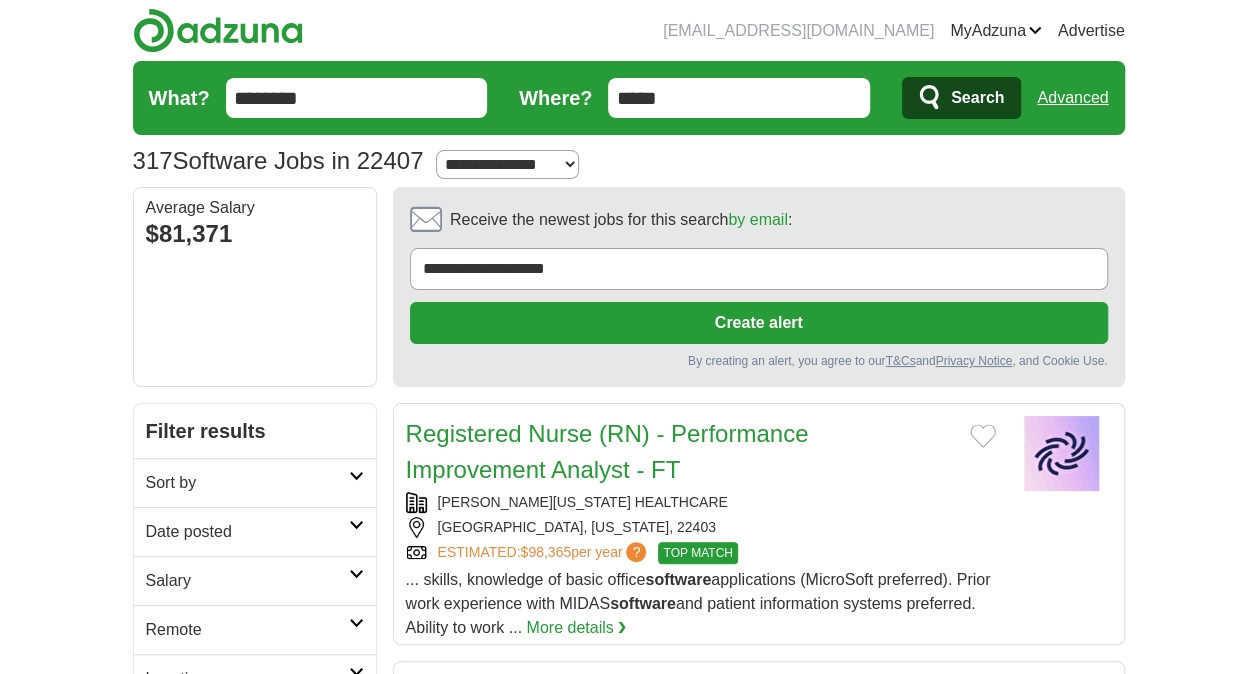 click on "********" at bounding box center [357, 98] 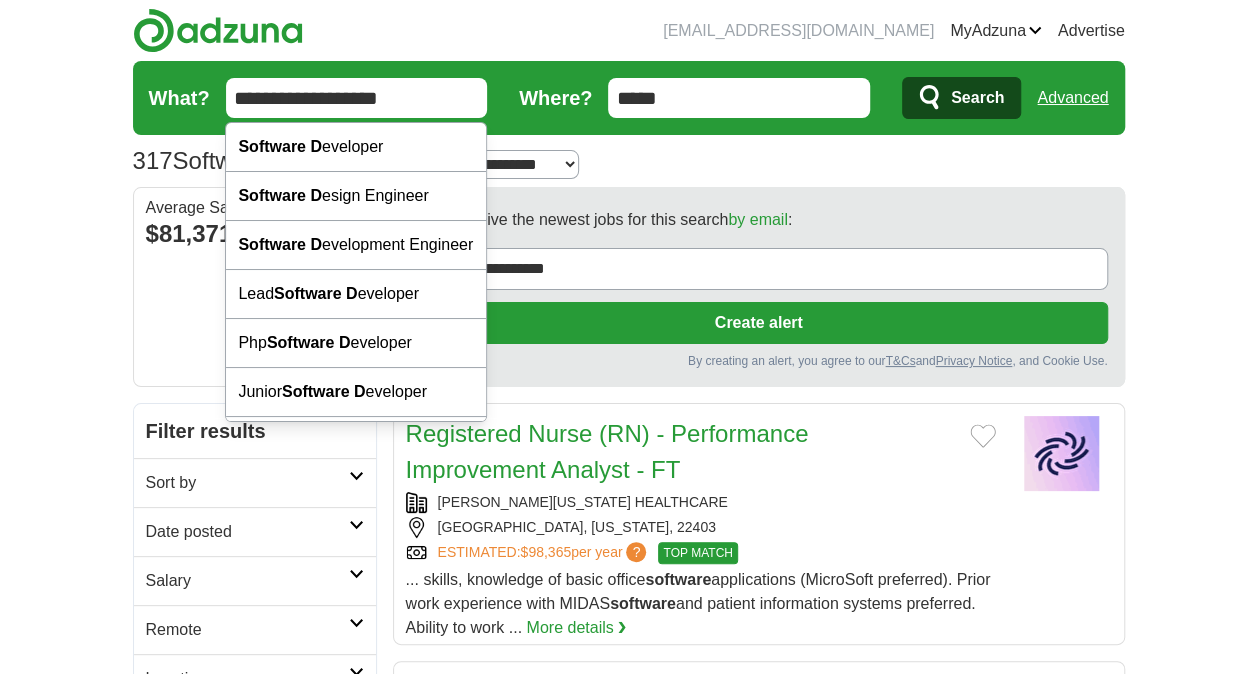 type on "**********" 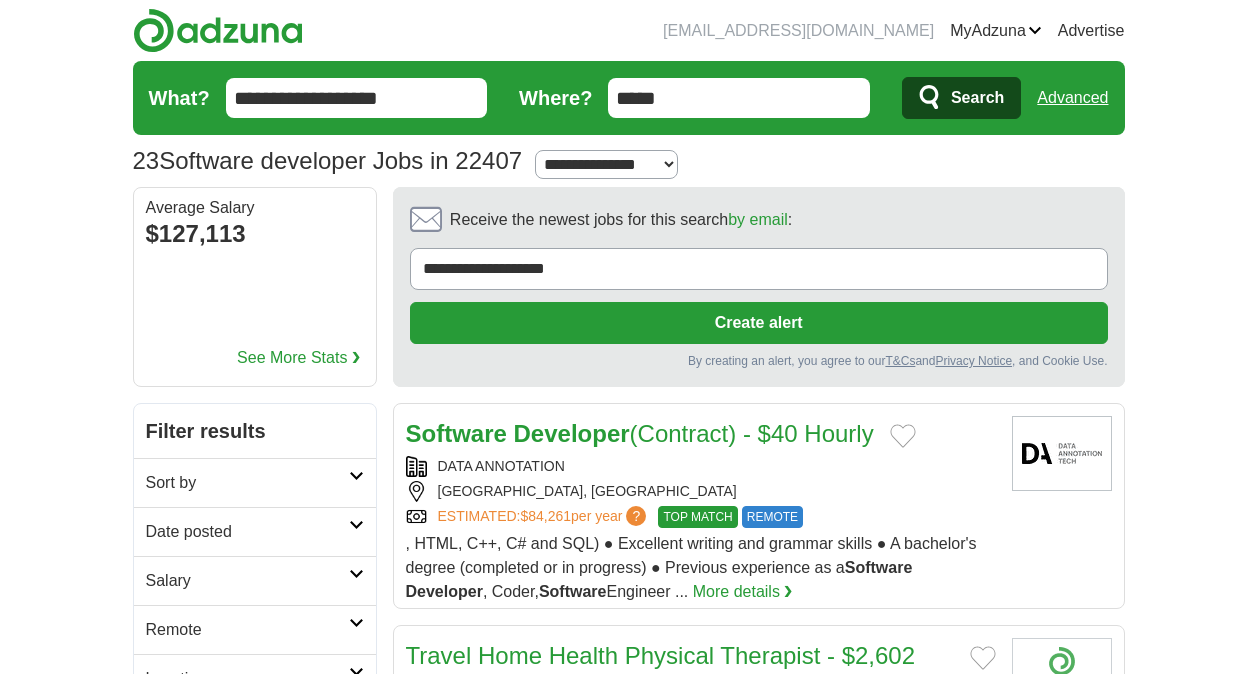 scroll, scrollTop: 0, scrollLeft: 0, axis: both 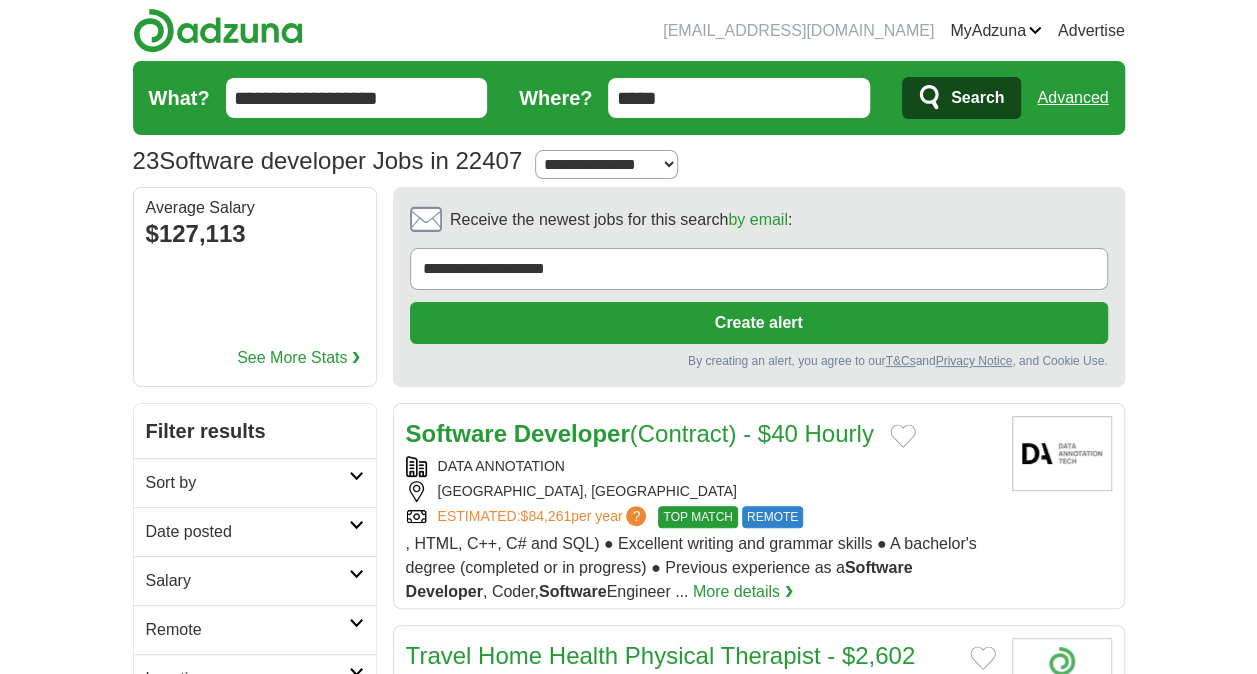click on "**********" at bounding box center (606, 164) 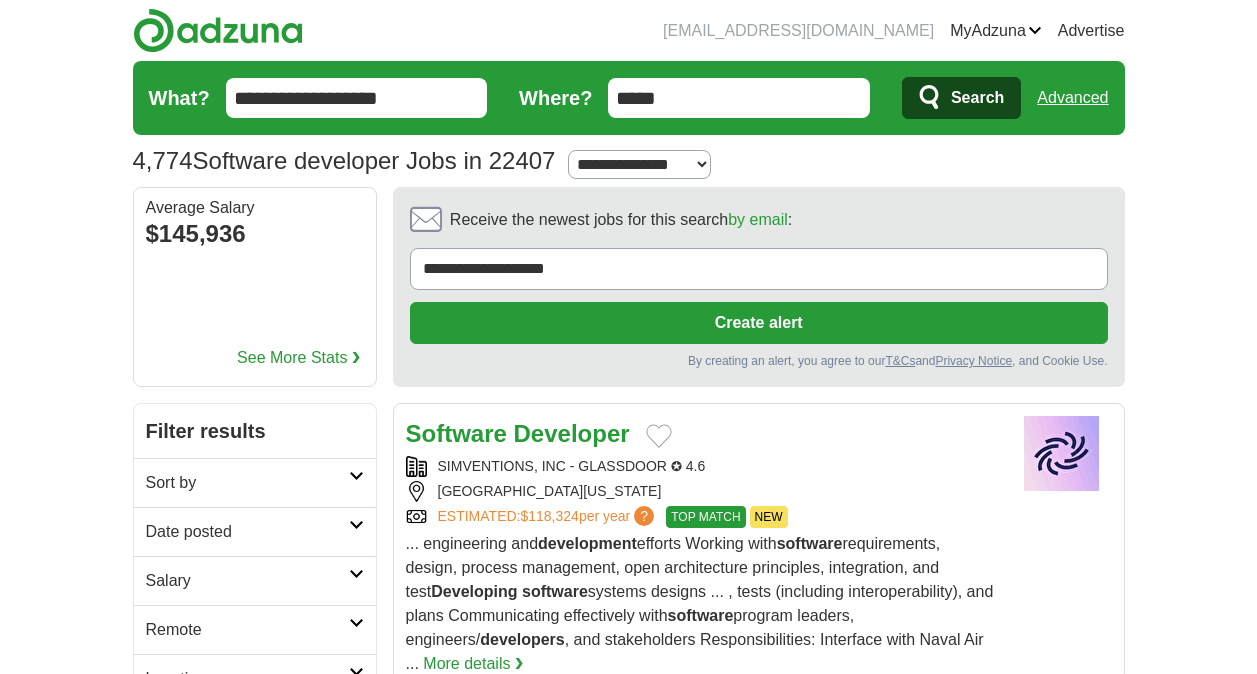 scroll, scrollTop: 0, scrollLeft: 0, axis: both 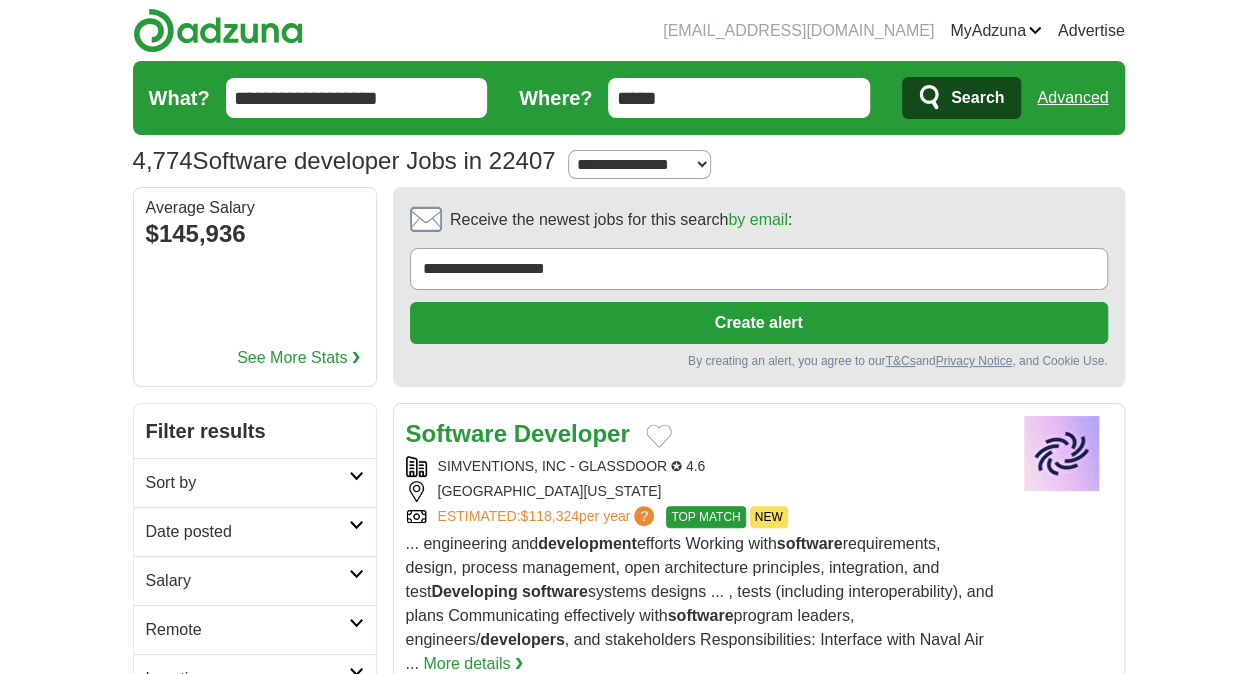 click on "Sort by" at bounding box center [255, 482] 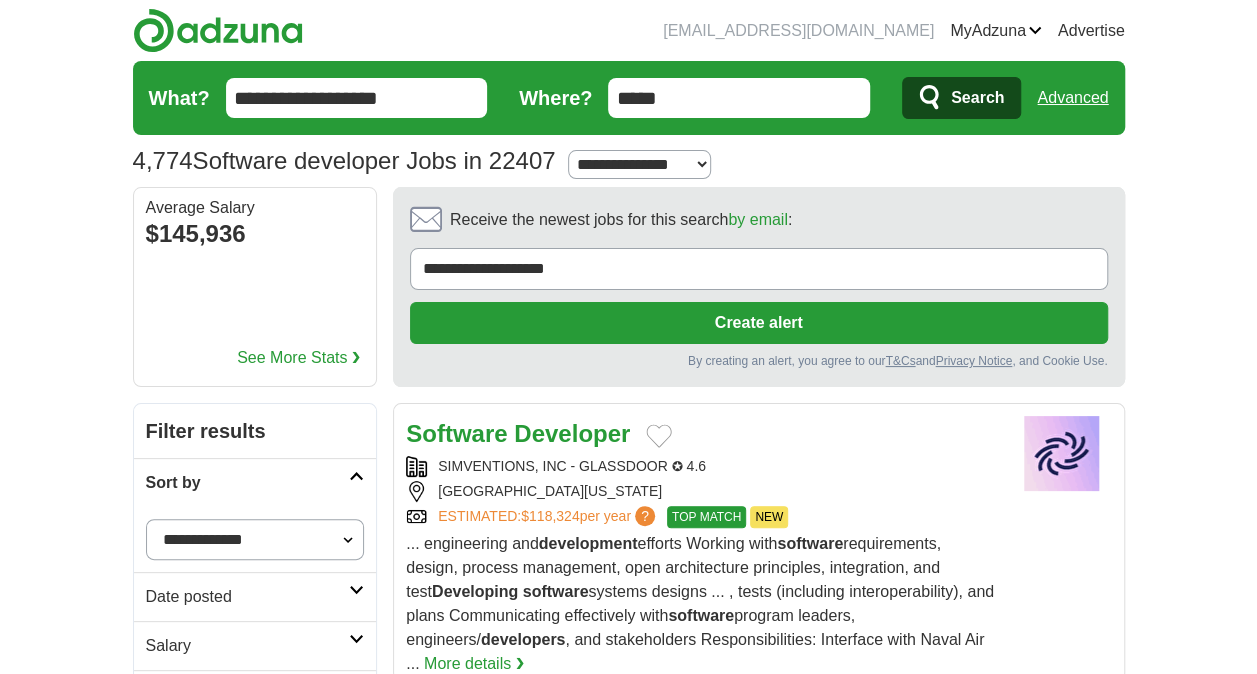 click on "**********" at bounding box center [255, 539] 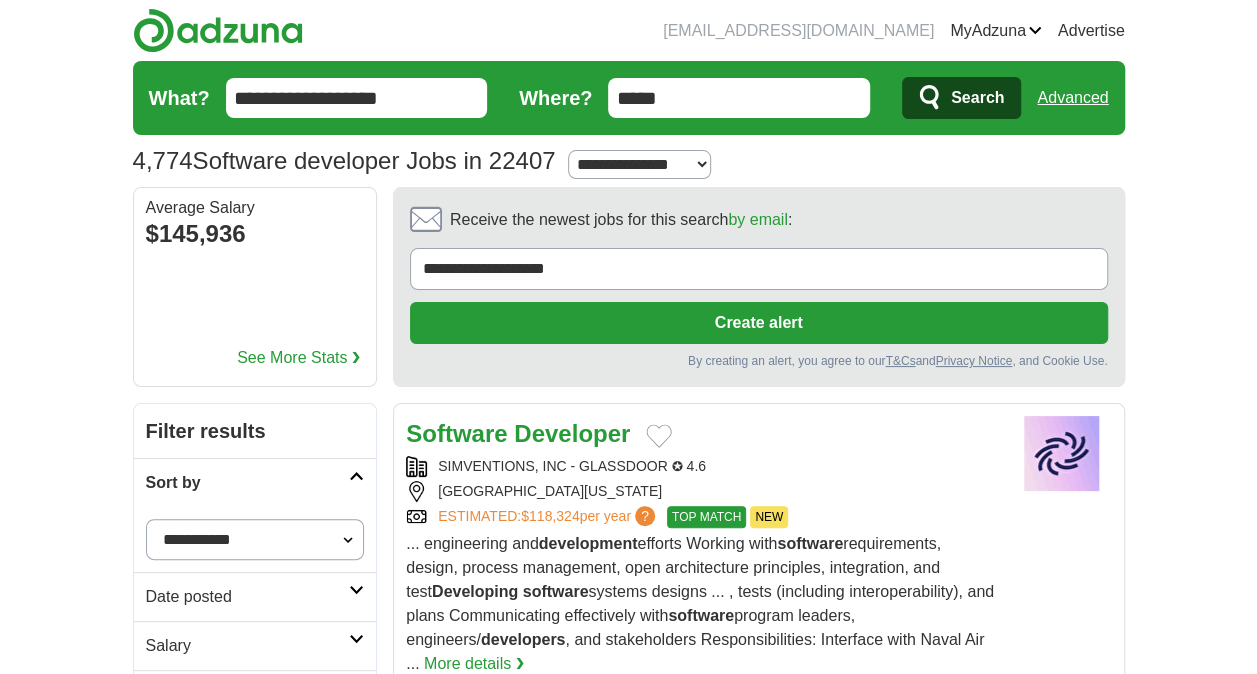 click on "**********" at bounding box center (255, 539) 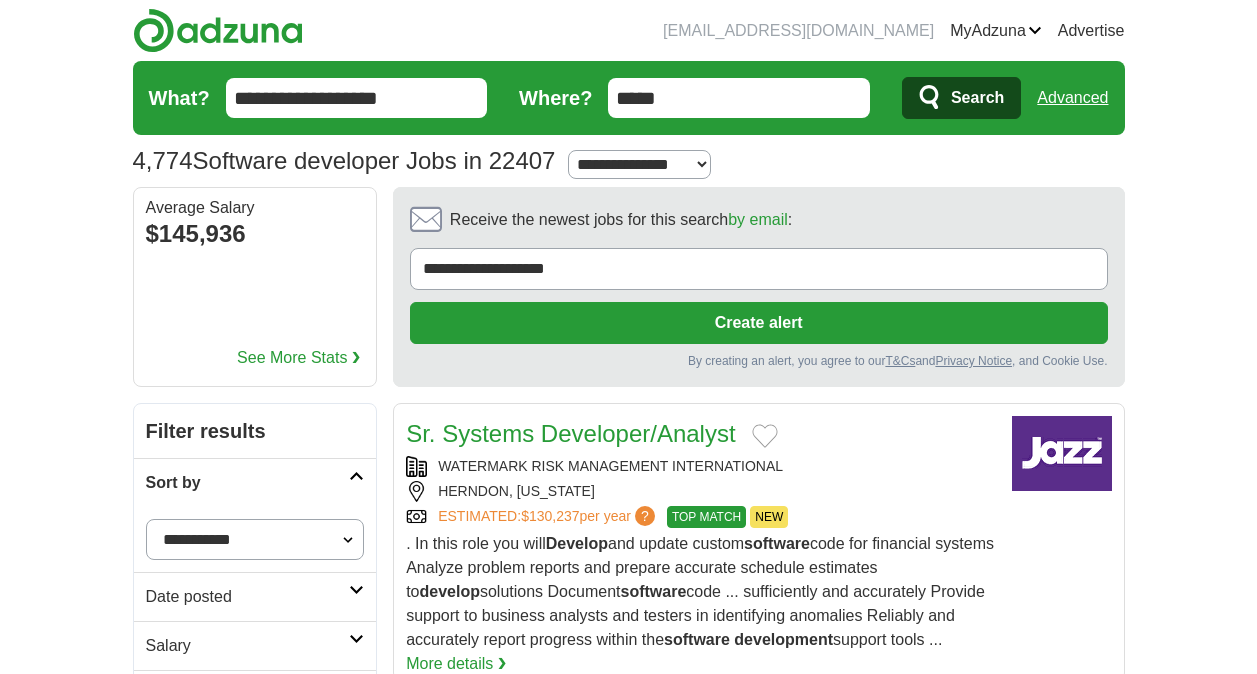 scroll, scrollTop: 0, scrollLeft: 0, axis: both 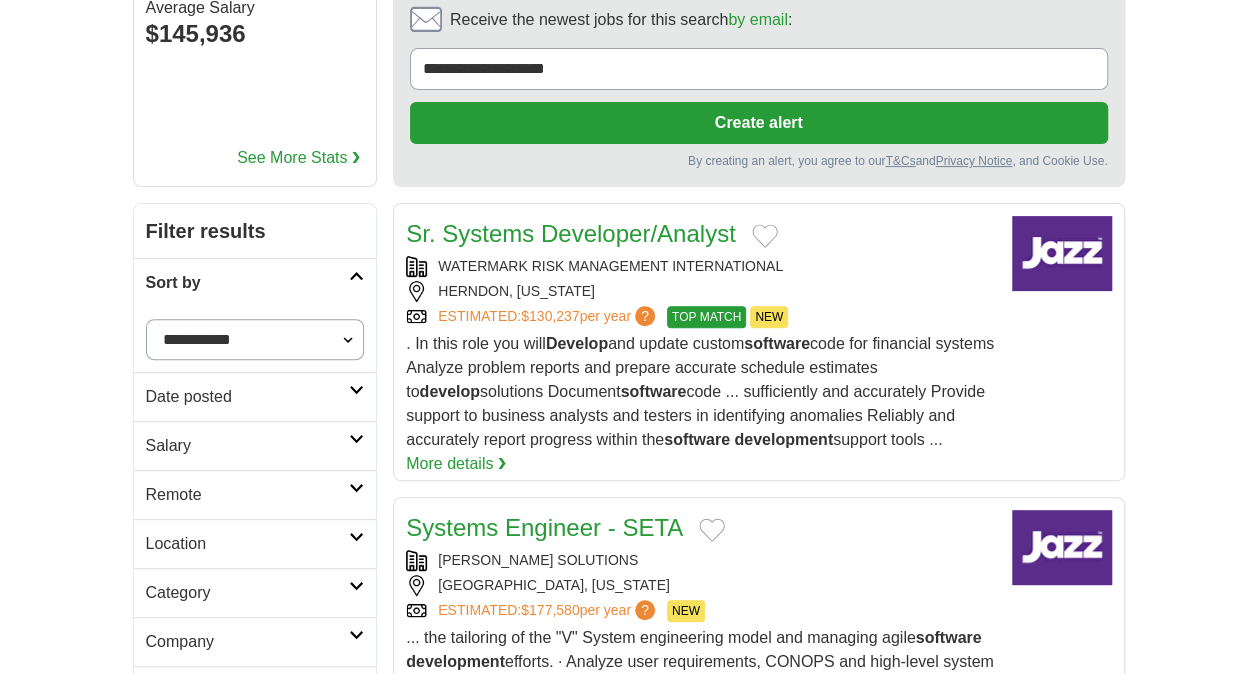 click on "Date posted" at bounding box center (248, 397) 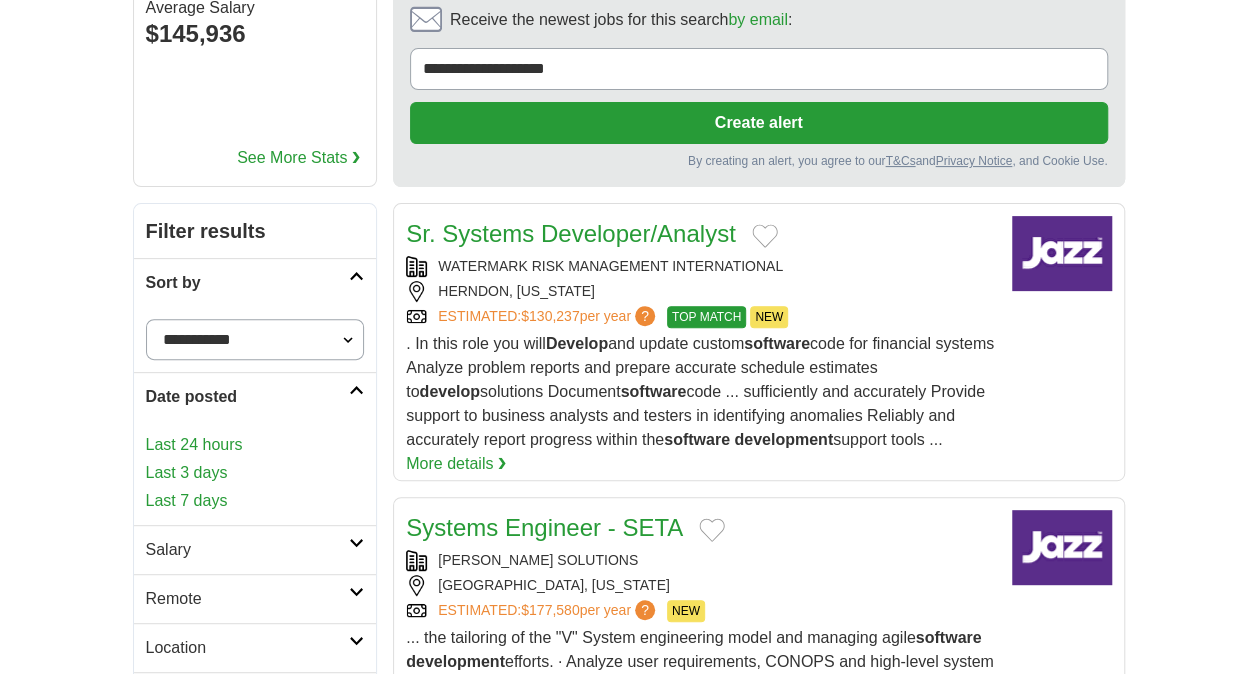 click on "Last 7 days" at bounding box center (255, 501) 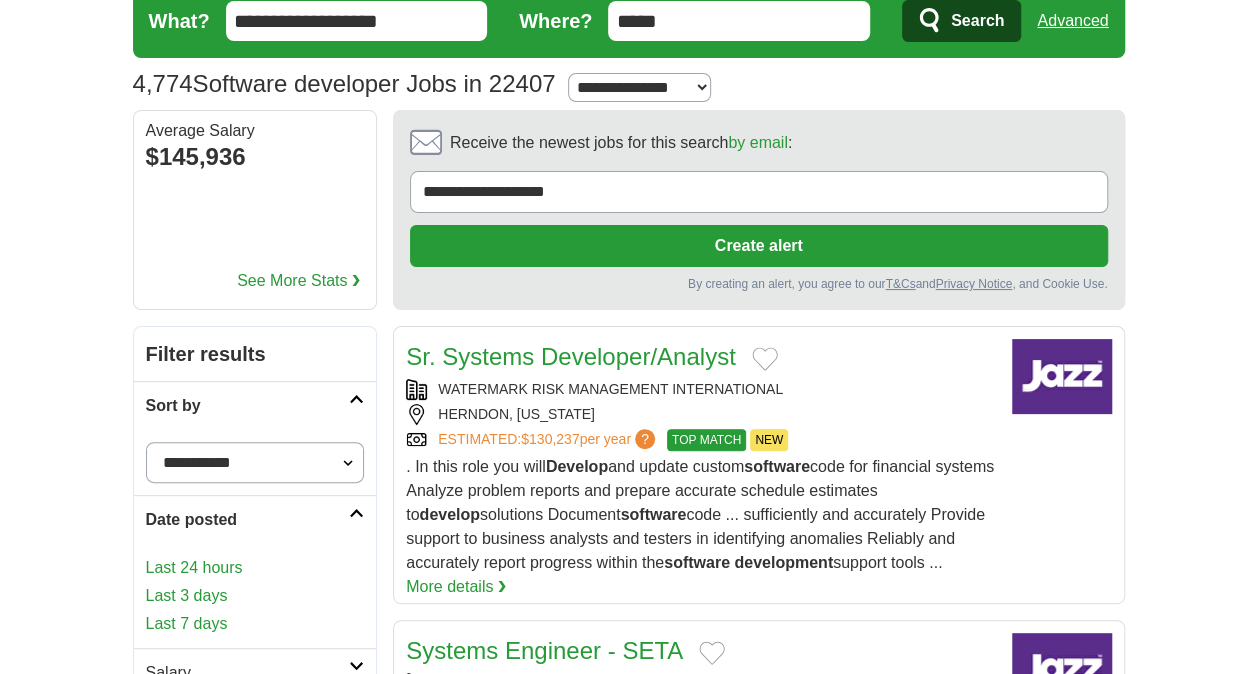 scroll, scrollTop: 0, scrollLeft: 0, axis: both 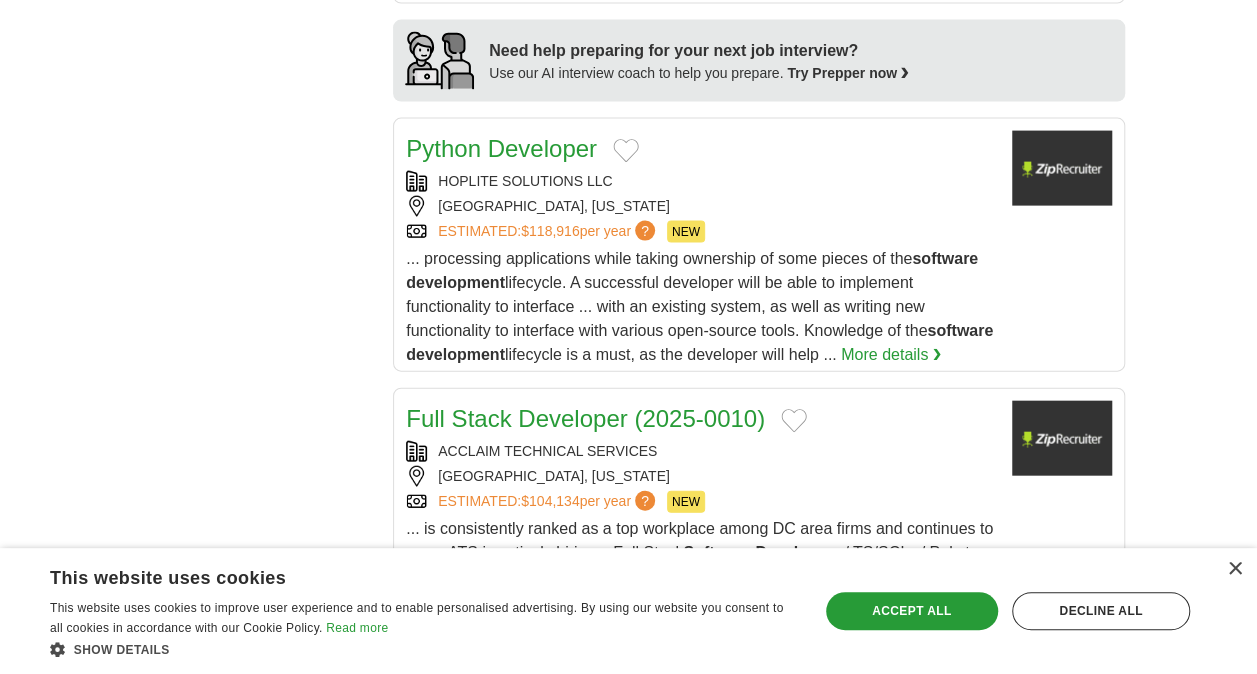 click on "×
This website uses cookies
This website uses cookies to improve user experience and to enable personalised advertising. By using our website you consent to all cookies in accordance with our Cookie Policy.
Read more
Show details
Hide details
Save & Close
Accept all
Decline all
Strictly necessary" at bounding box center [628, 611] 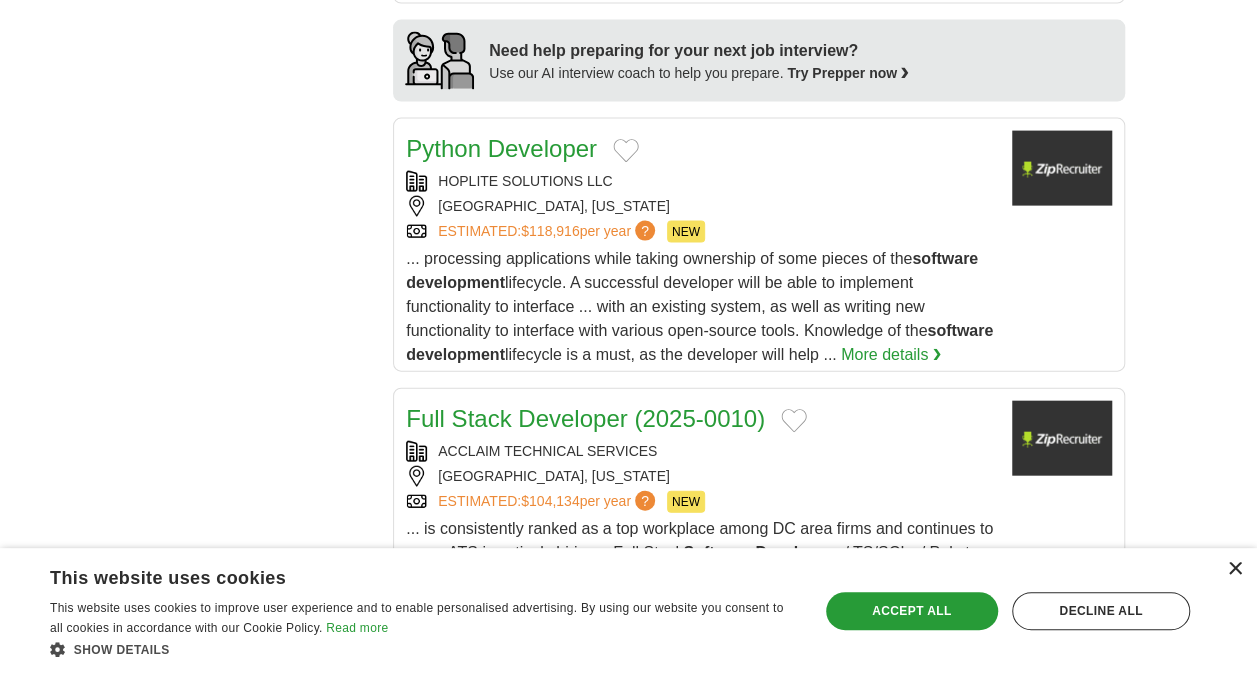 click on "×" at bounding box center (1234, 569) 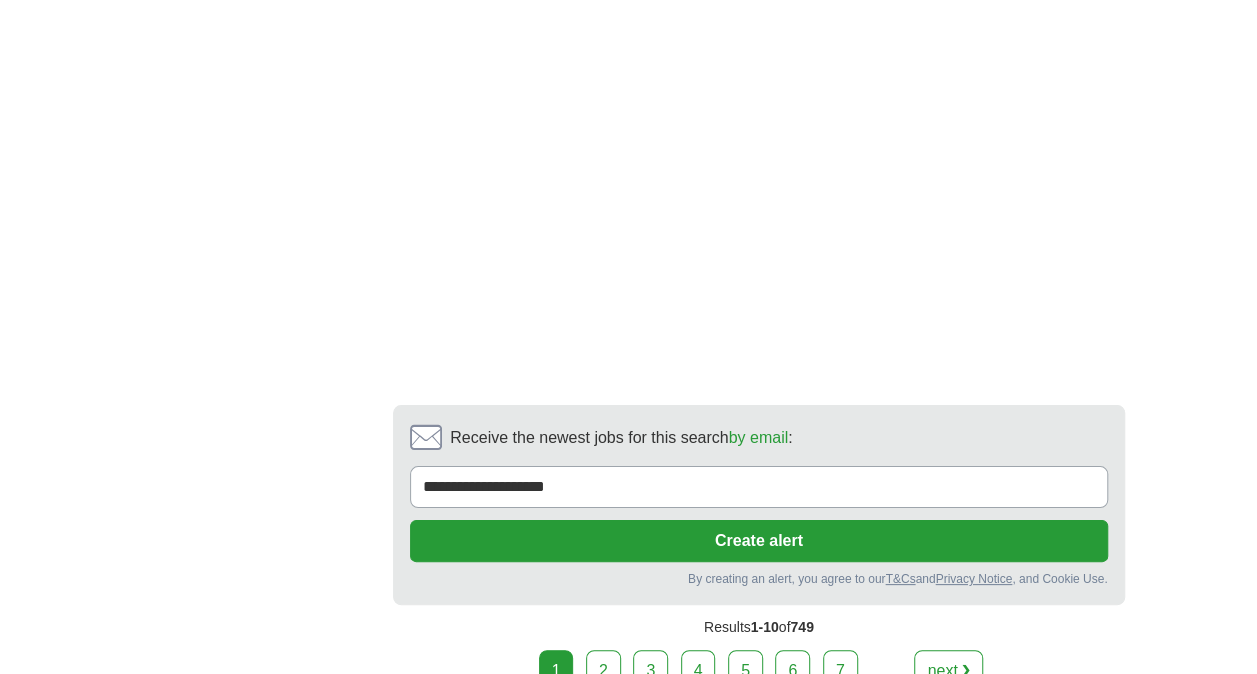 scroll, scrollTop: 3800, scrollLeft: 0, axis: vertical 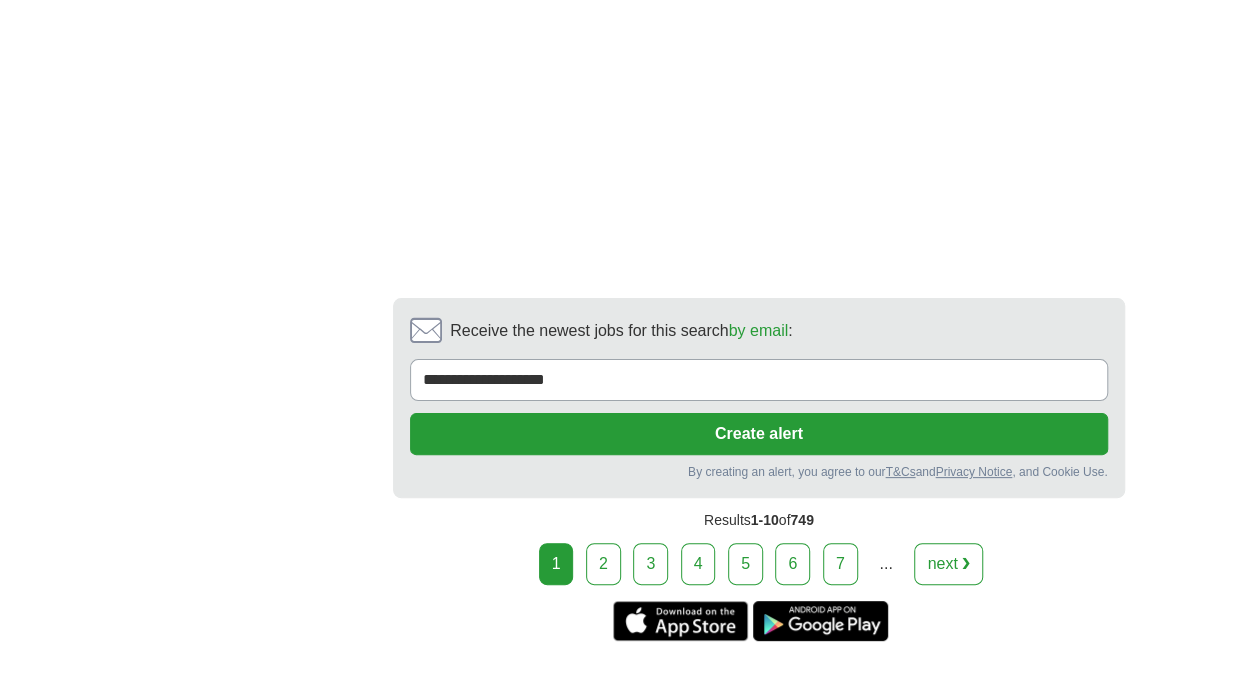 click on "next ❯" at bounding box center [948, 564] 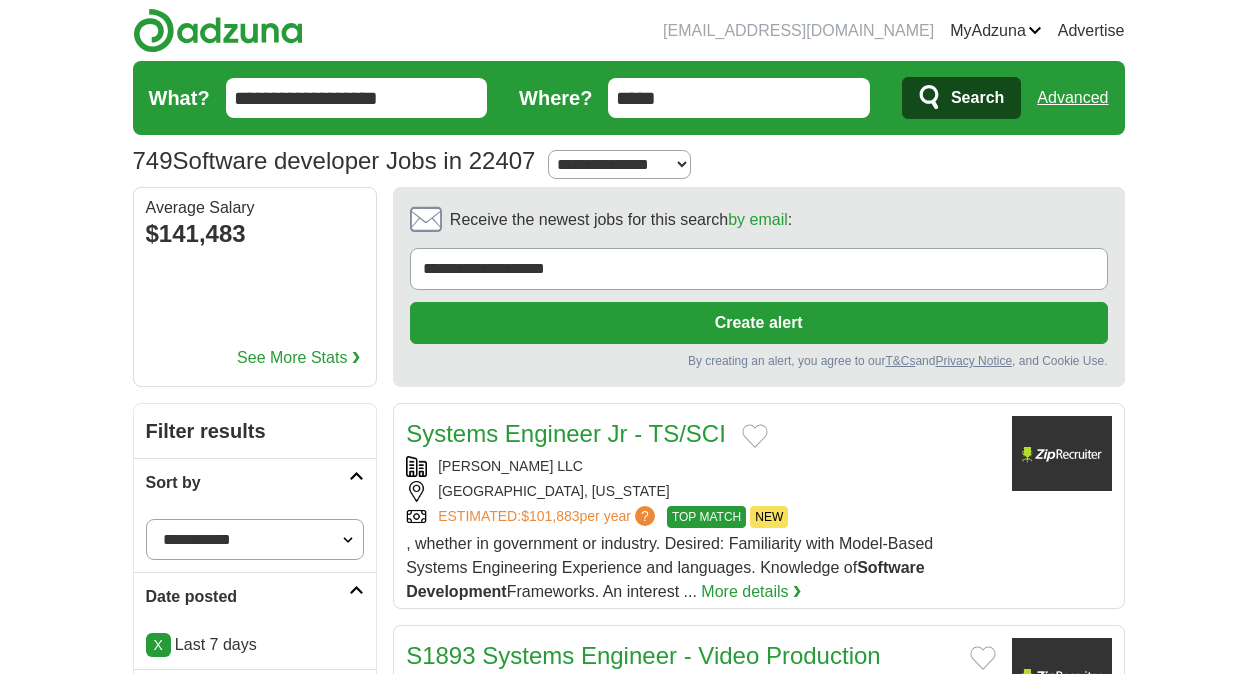 scroll, scrollTop: 0, scrollLeft: 0, axis: both 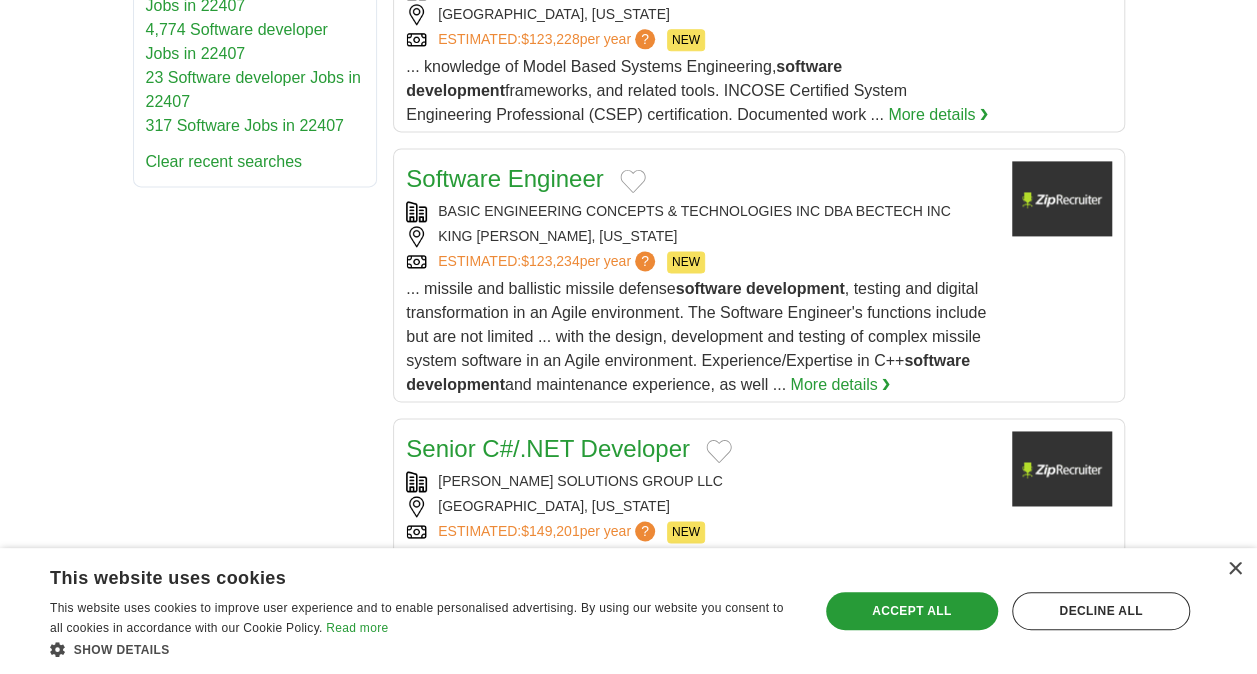 click on "ESTIMATED:
$123,234
per year
?
NEW" at bounding box center (700, 262) 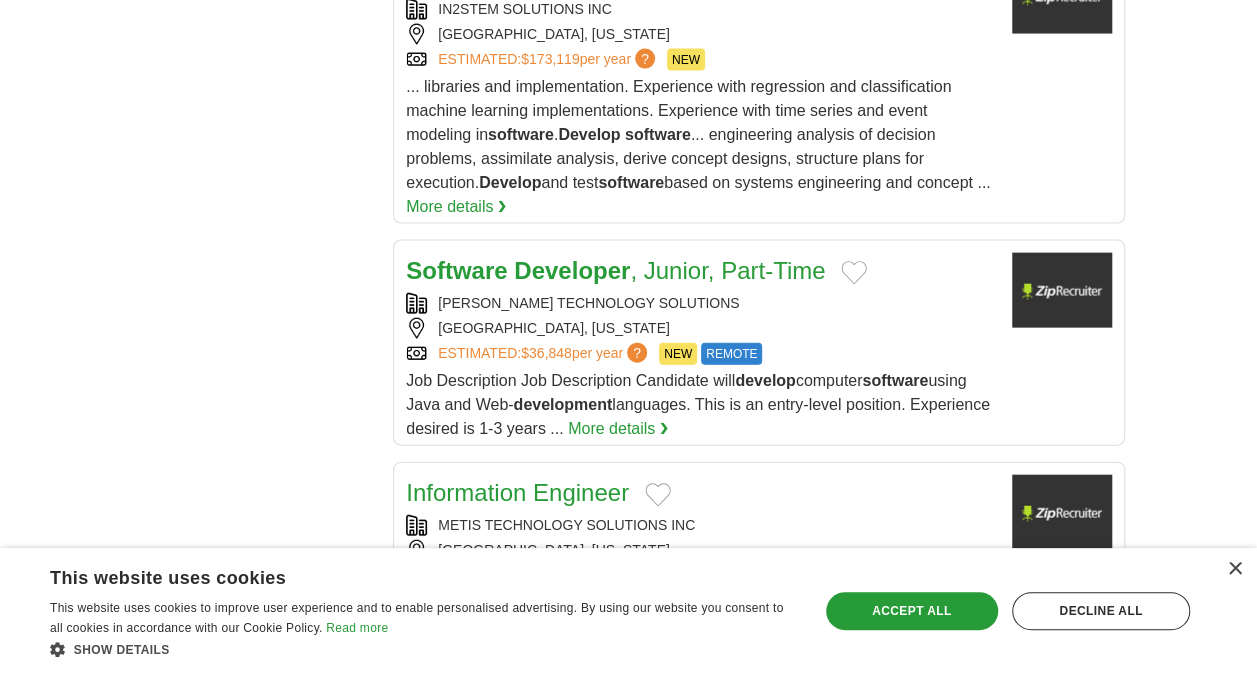 scroll, scrollTop: 2200, scrollLeft: 0, axis: vertical 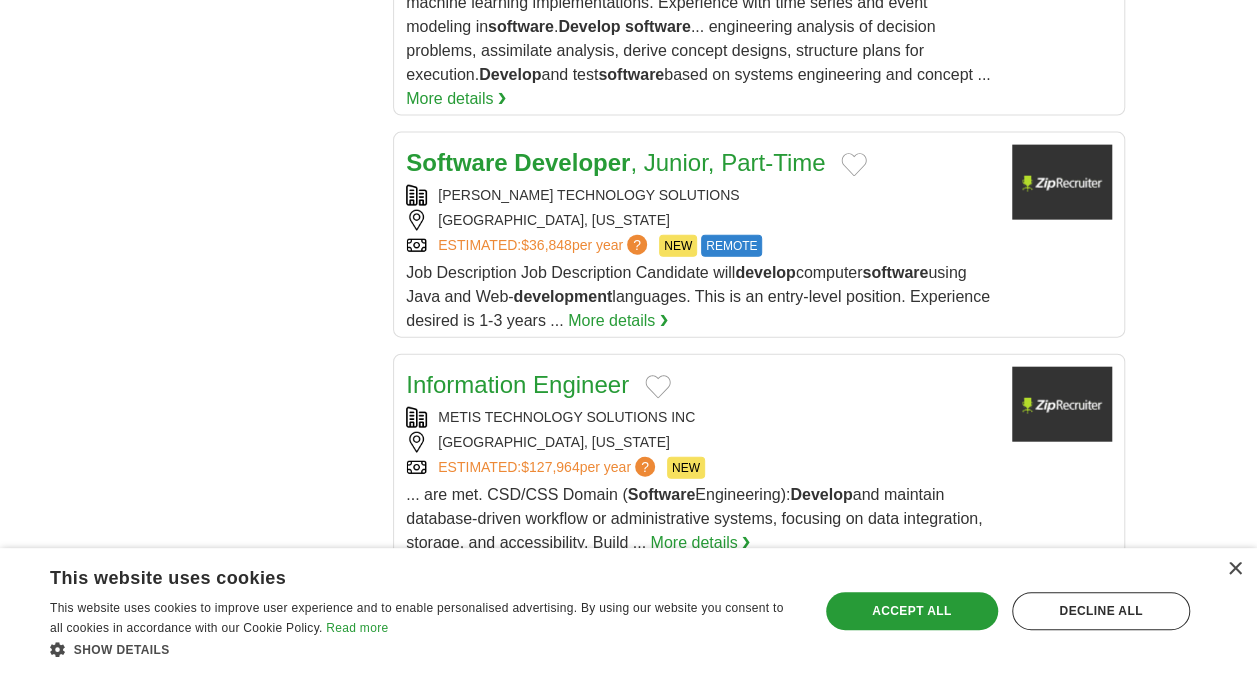click on "Software   Developer , Junior, Part-Time" at bounding box center [615, 162] 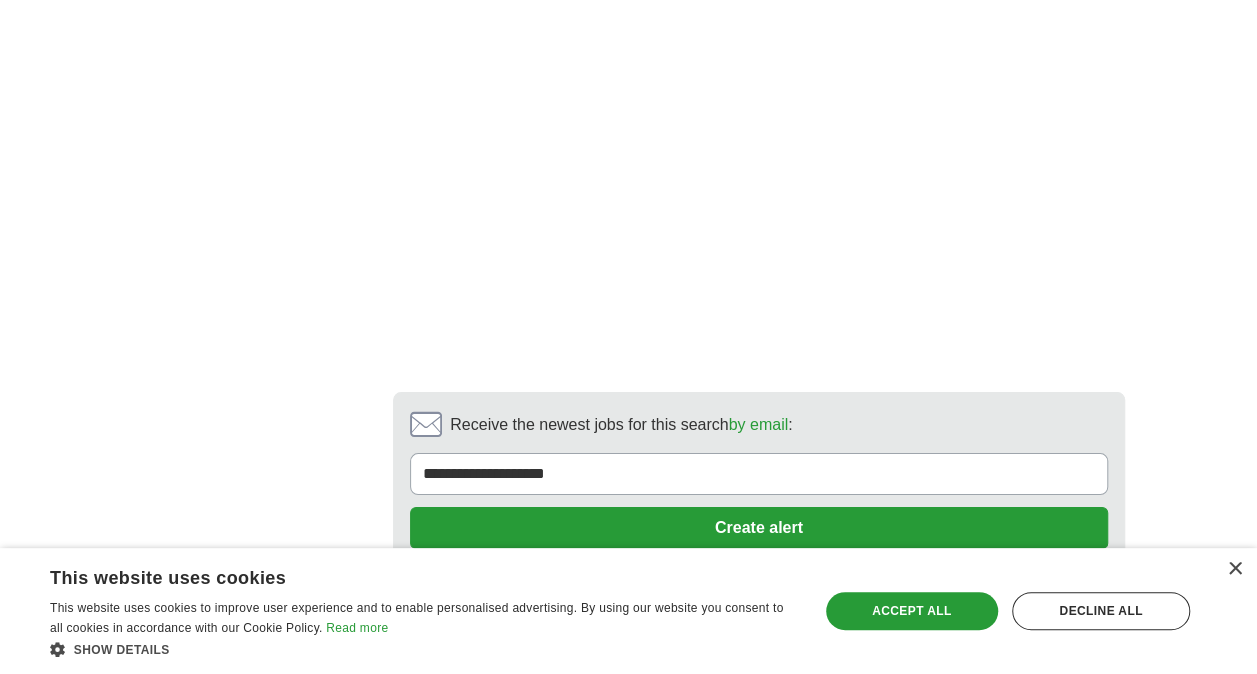 scroll, scrollTop: 3900, scrollLeft: 0, axis: vertical 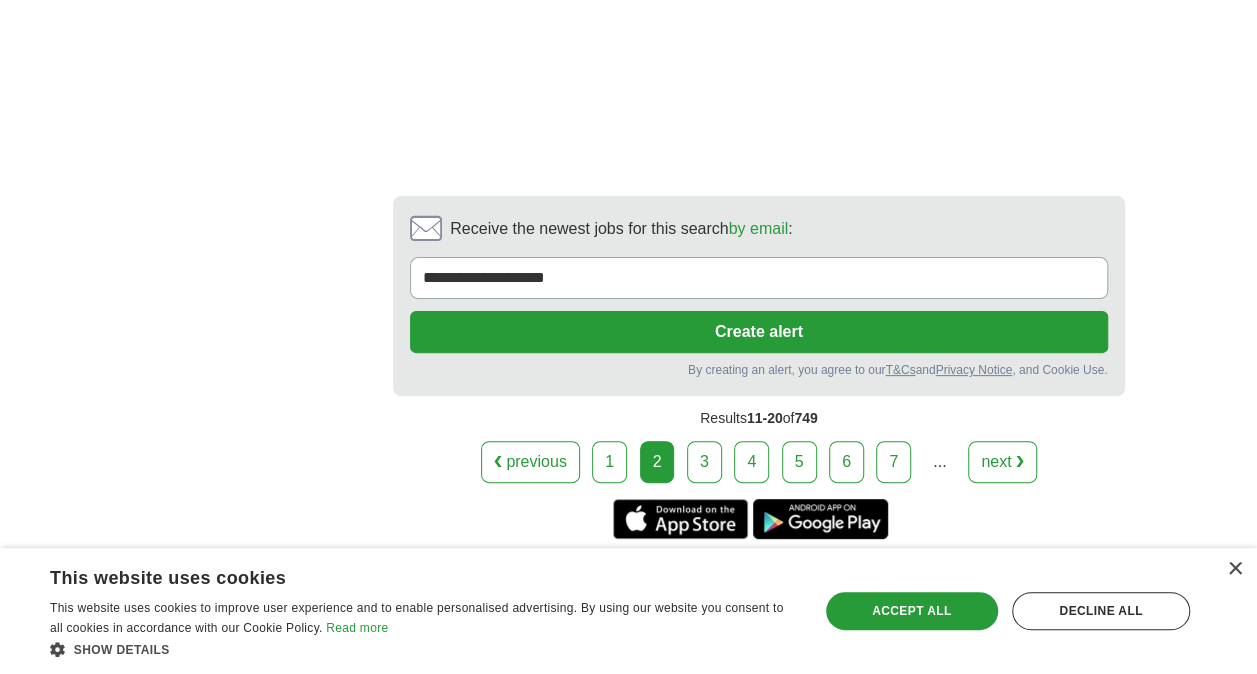 click on "next ❯" at bounding box center [1002, 462] 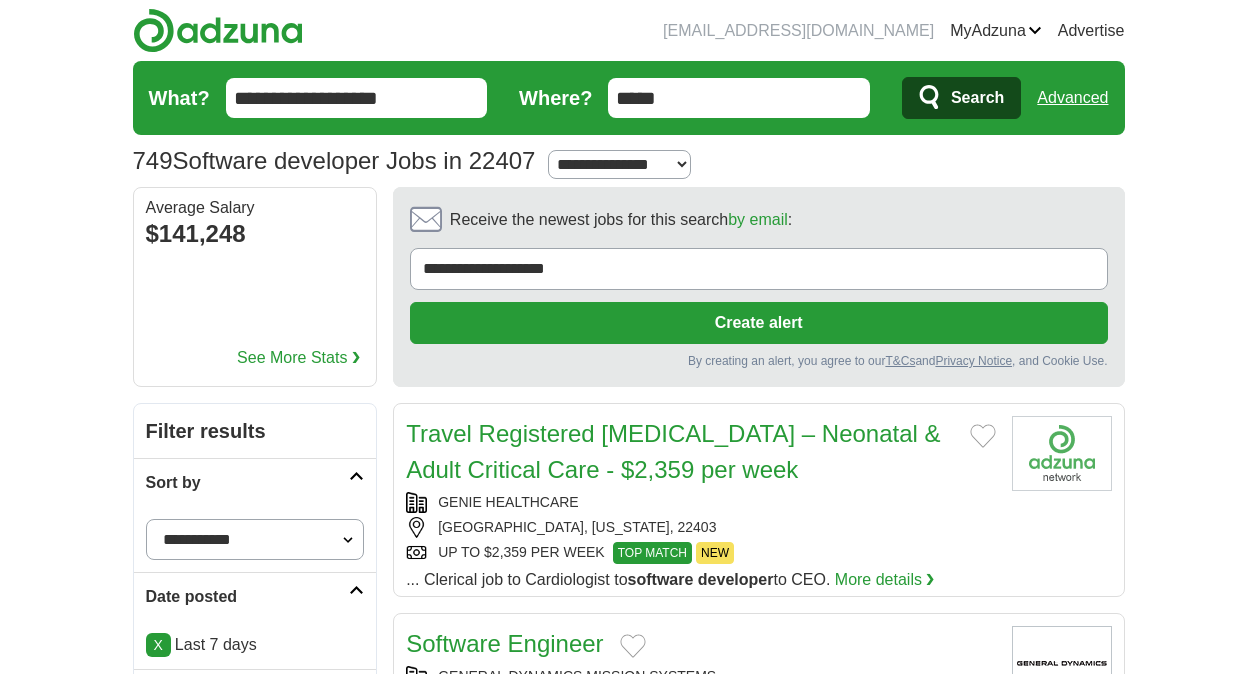 scroll, scrollTop: 0, scrollLeft: 0, axis: both 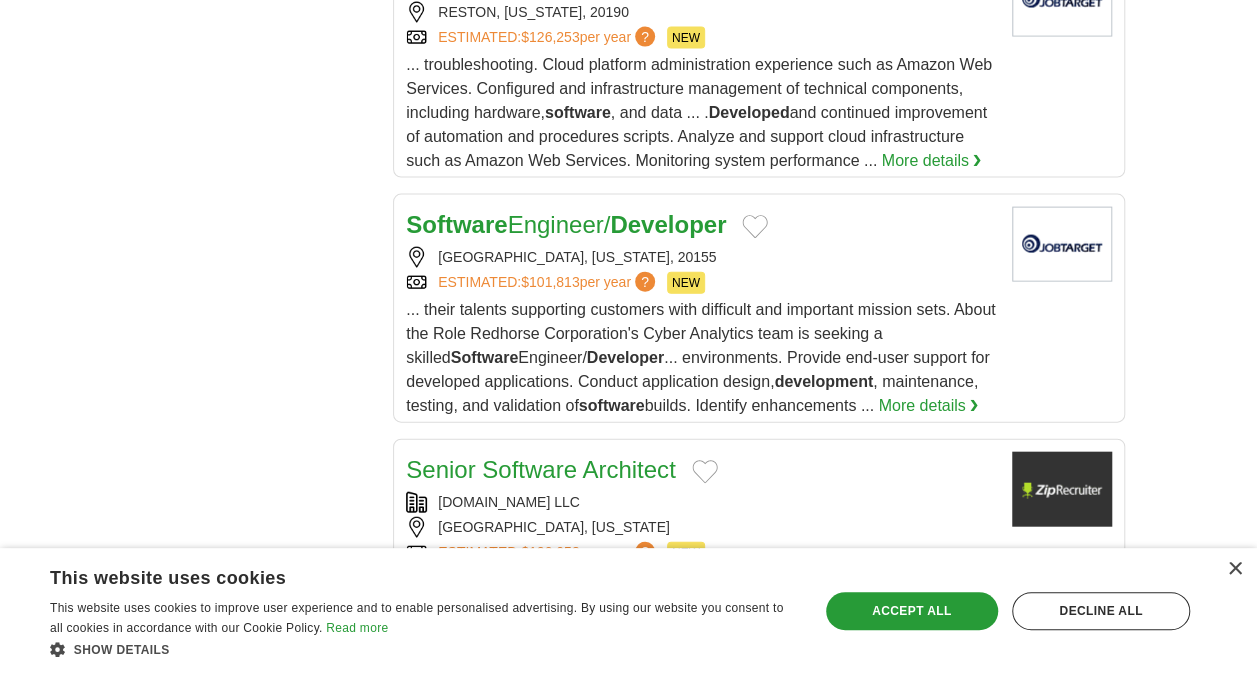 click on "Developer" at bounding box center (668, 224) 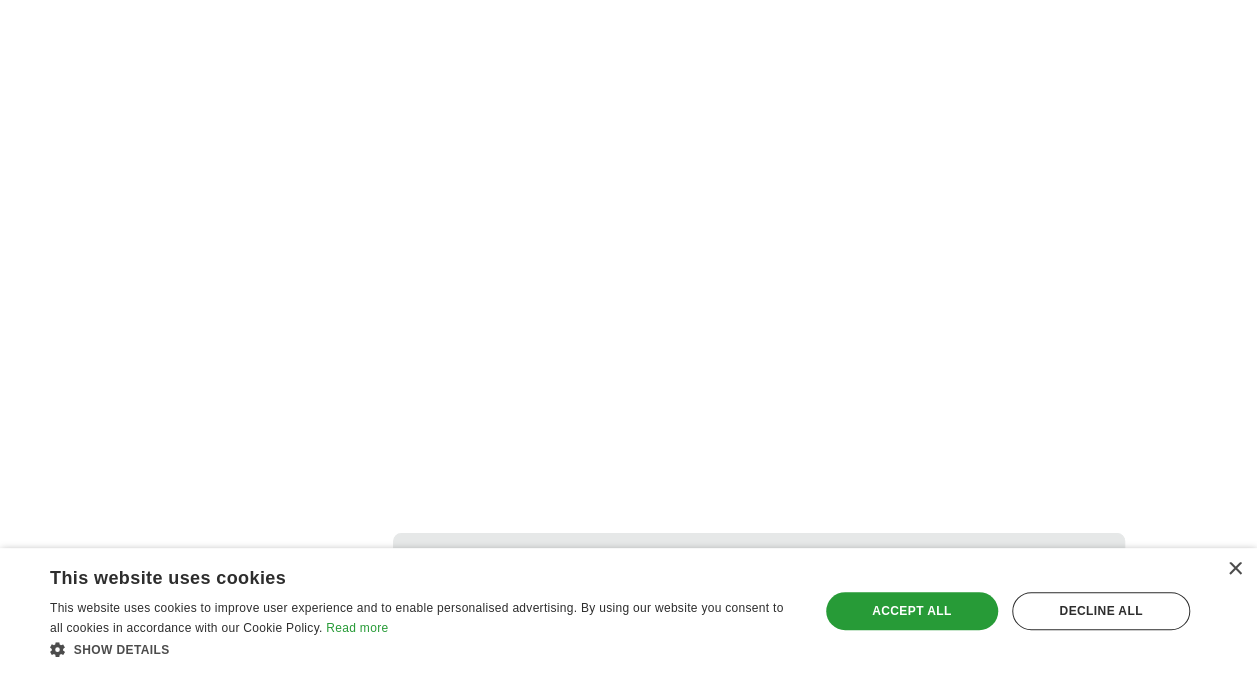 scroll, scrollTop: 3900, scrollLeft: 0, axis: vertical 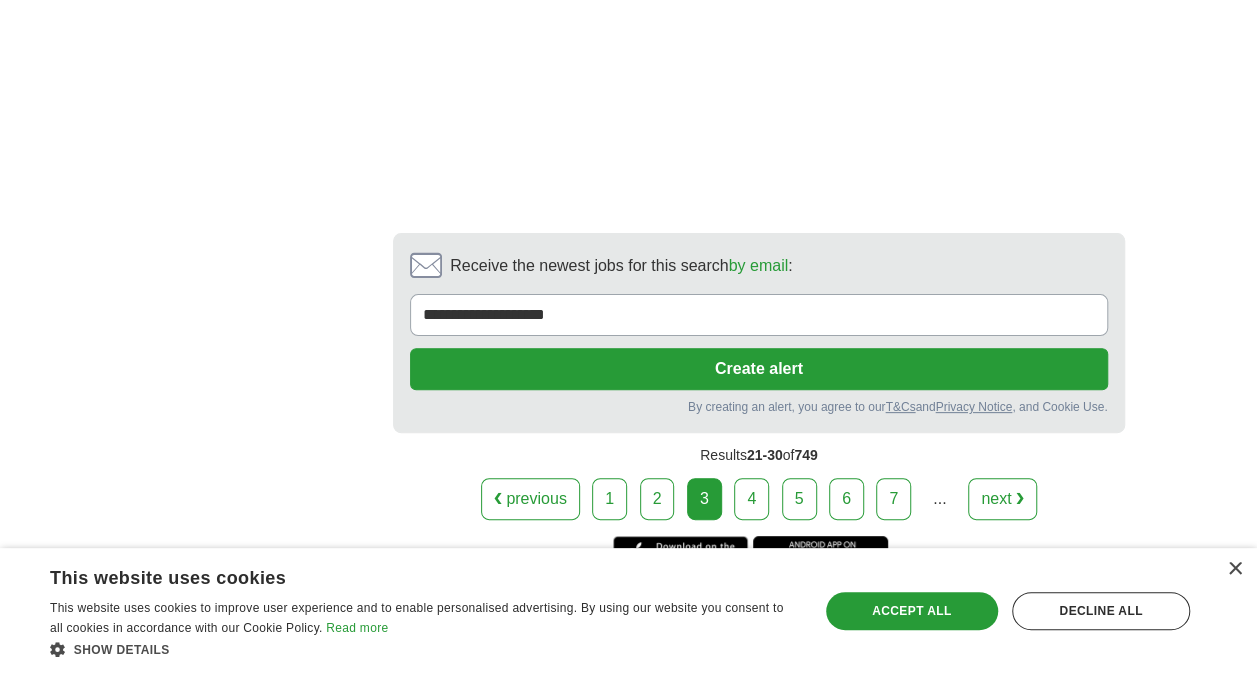 click on "next ❯" at bounding box center [1002, 499] 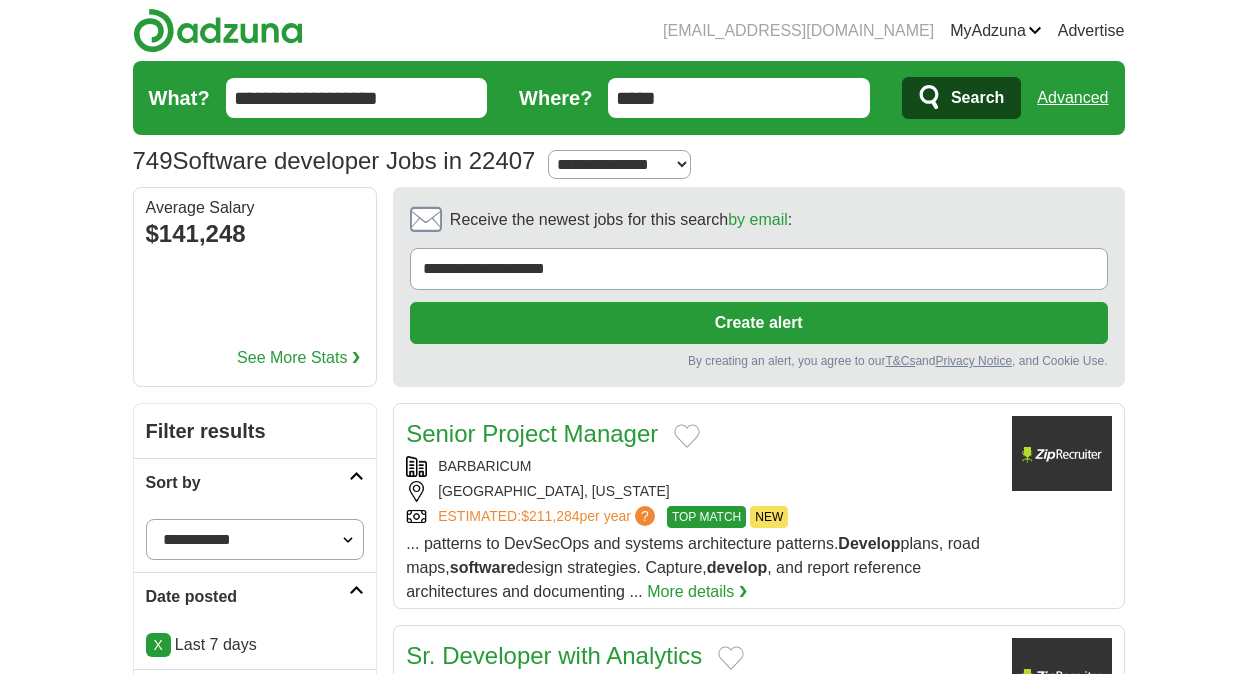 scroll, scrollTop: 0, scrollLeft: 0, axis: both 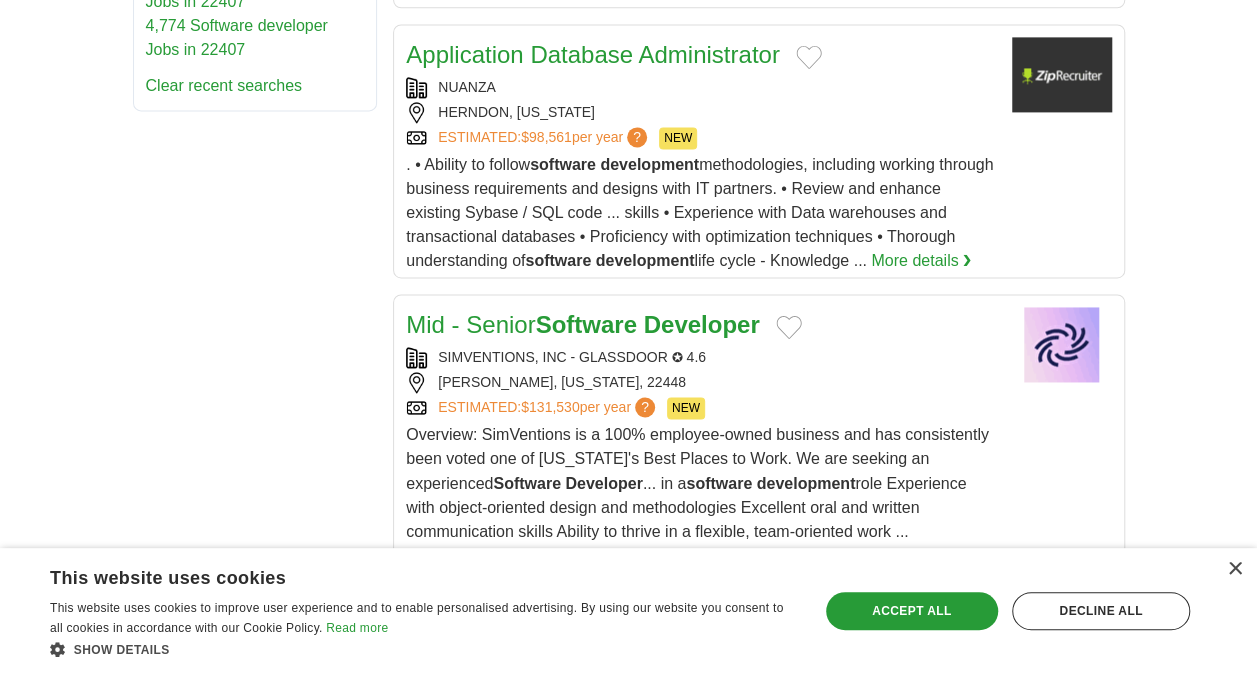 click on "Application Database Administrator
NUANZA
HERNDON, VIRGINIA
ESTIMATED:
$98,561
per year
?
NEW
NEW
. • Ability to follow  software   development software   development" at bounding box center (758, 151) 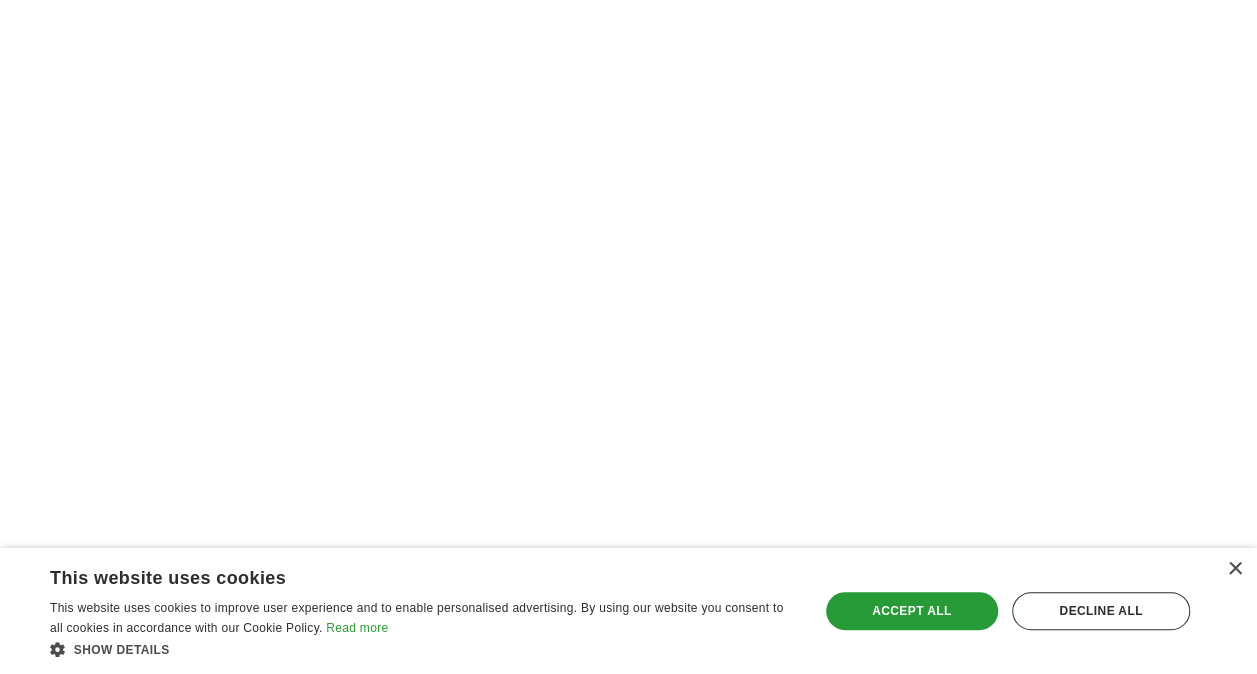 scroll, scrollTop: 4100, scrollLeft: 0, axis: vertical 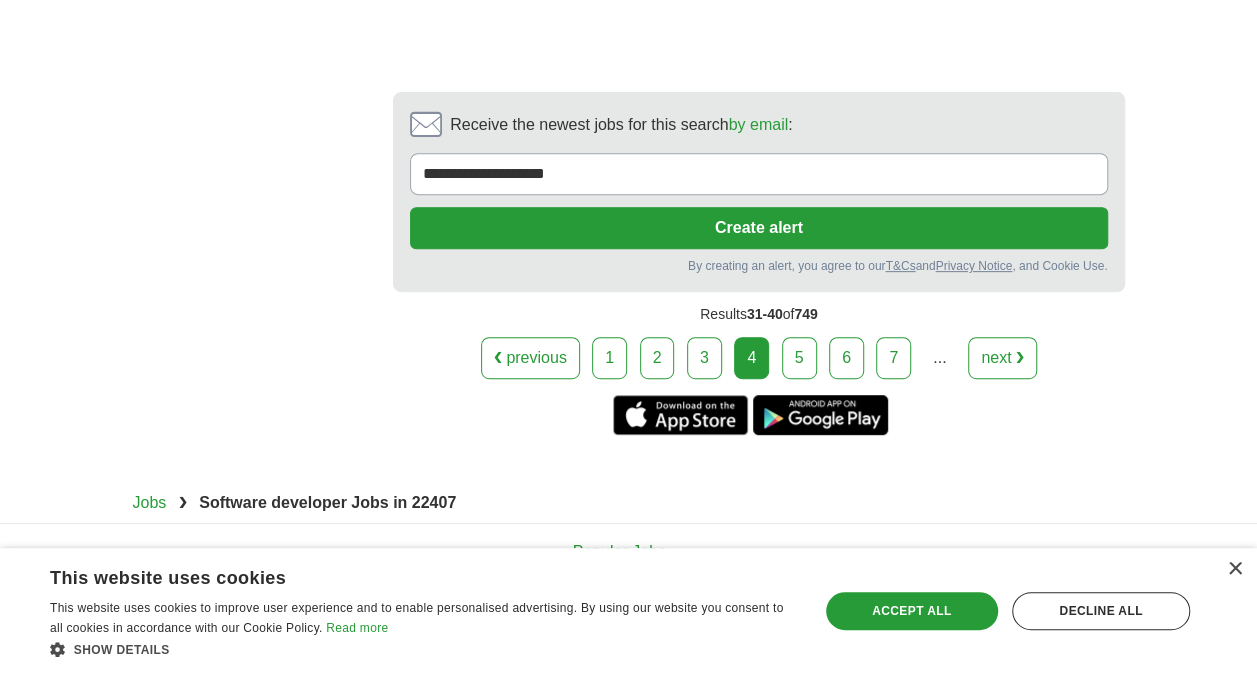 click on "next ❯" at bounding box center (1002, 358) 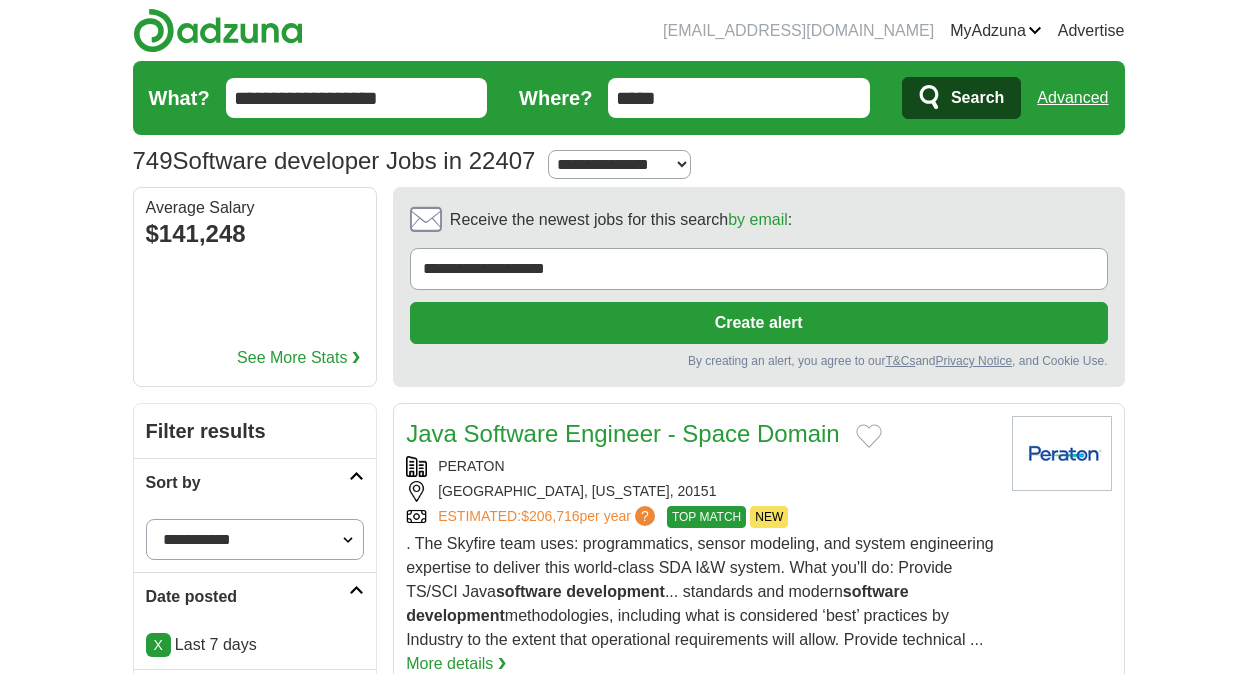 scroll, scrollTop: 0, scrollLeft: 0, axis: both 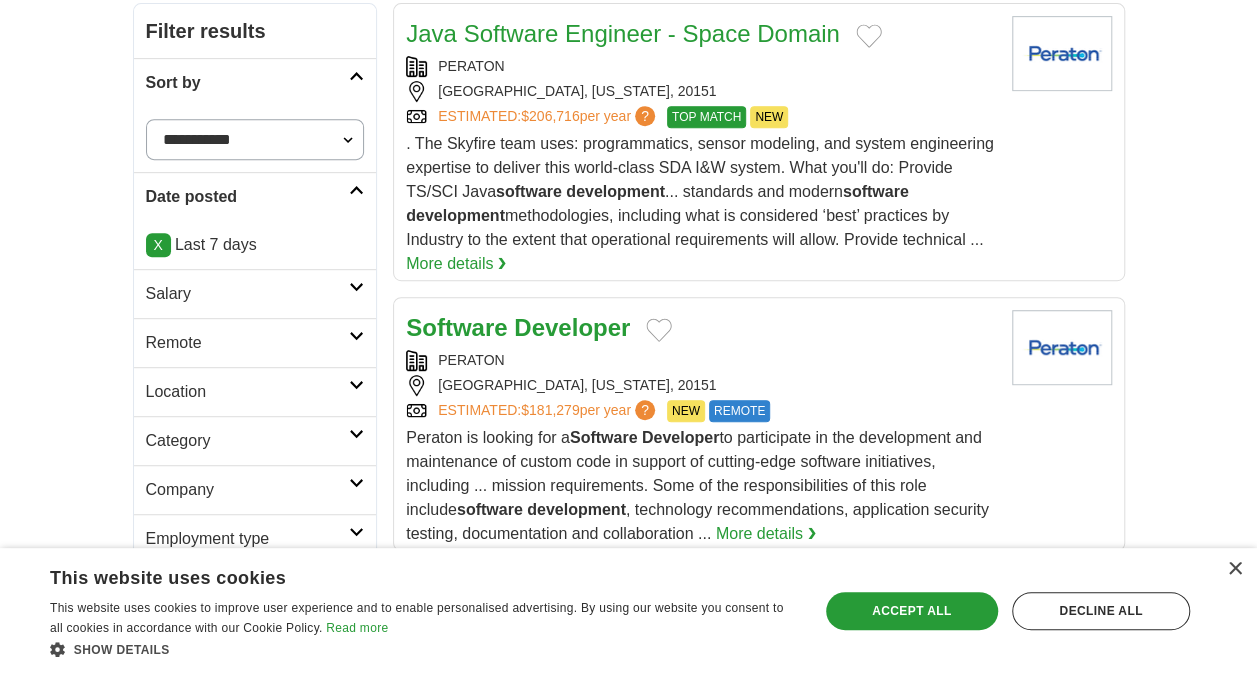 click on "Developer" at bounding box center [572, 327] 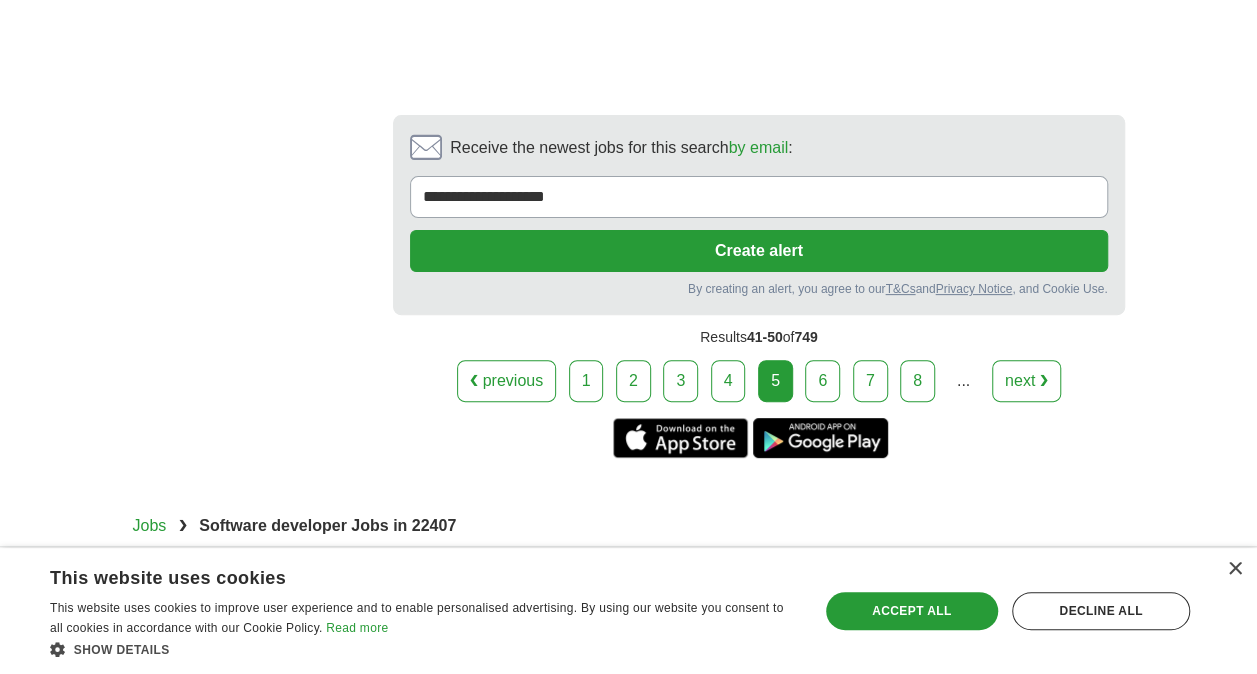 scroll, scrollTop: 4000, scrollLeft: 0, axis: vertical 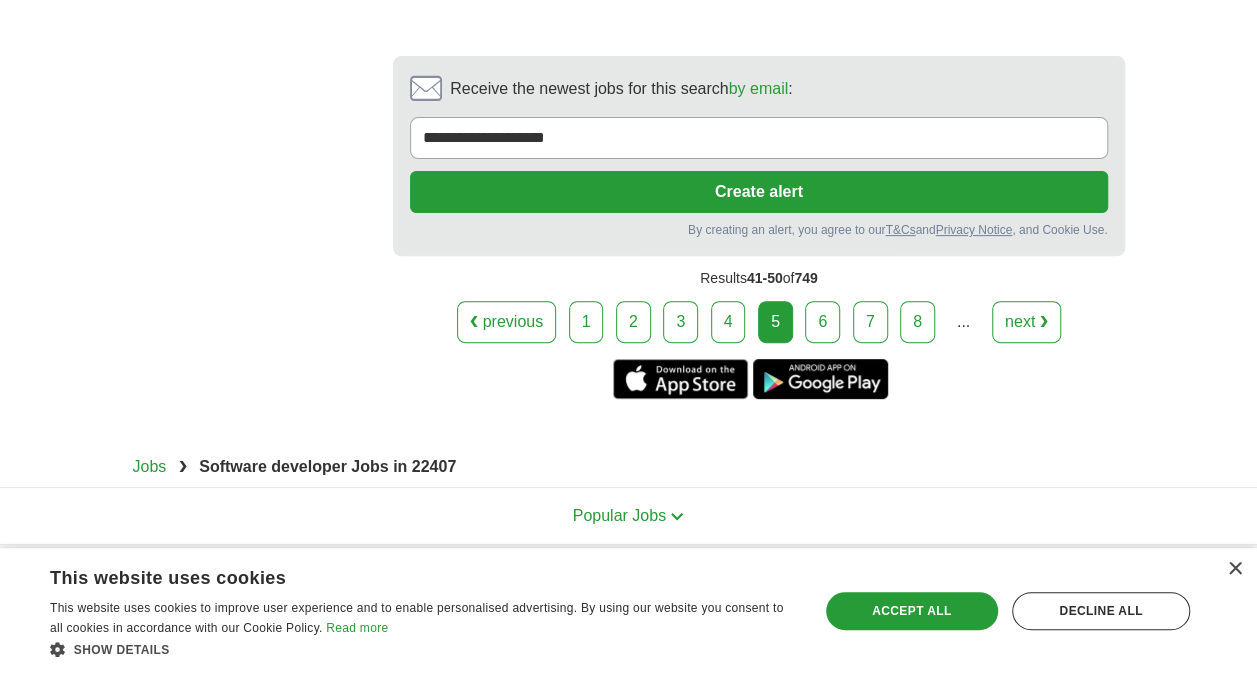 click on "next ❯" at bounding box center (1026, 322) 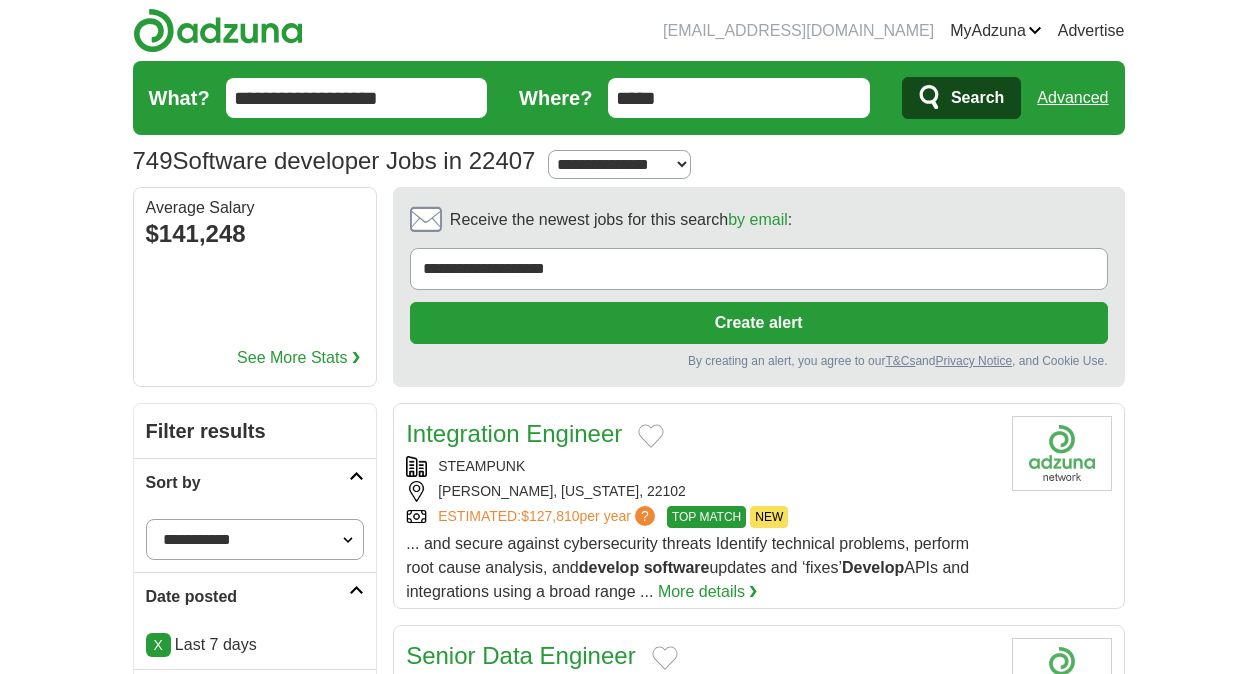 scroll, scrollTop: 0, scrollLeft: 0, axis: both 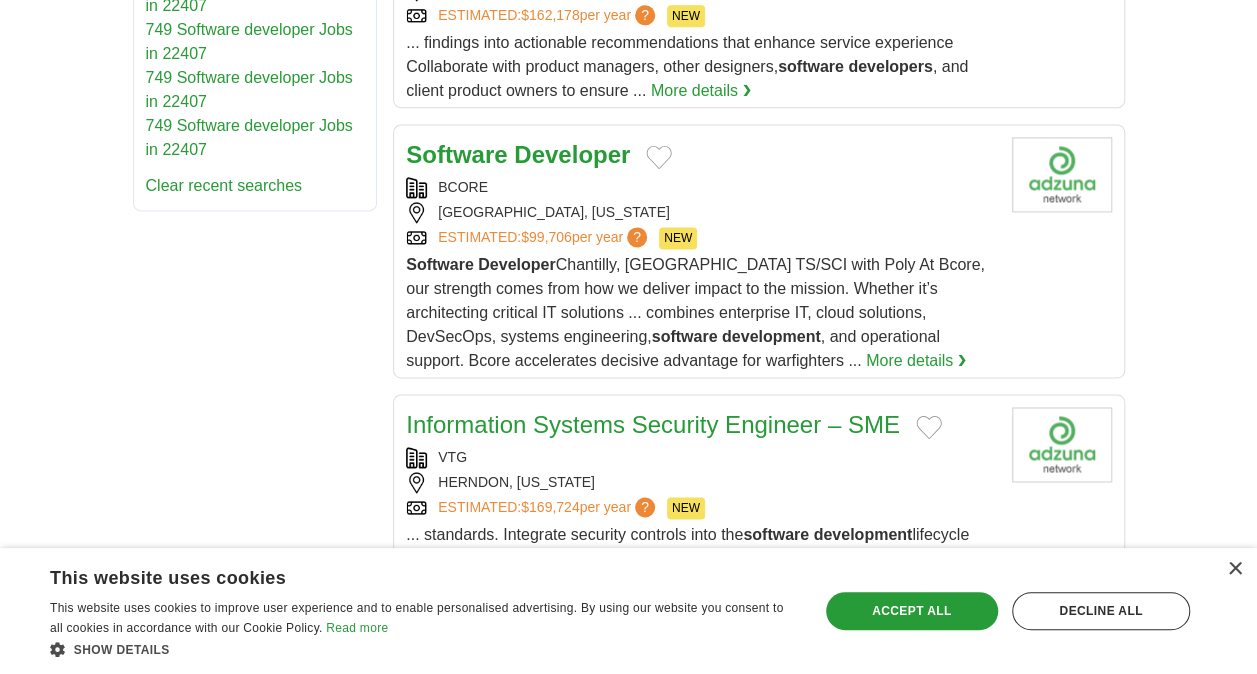 click on "Developer" at bounding box center (572, 154) 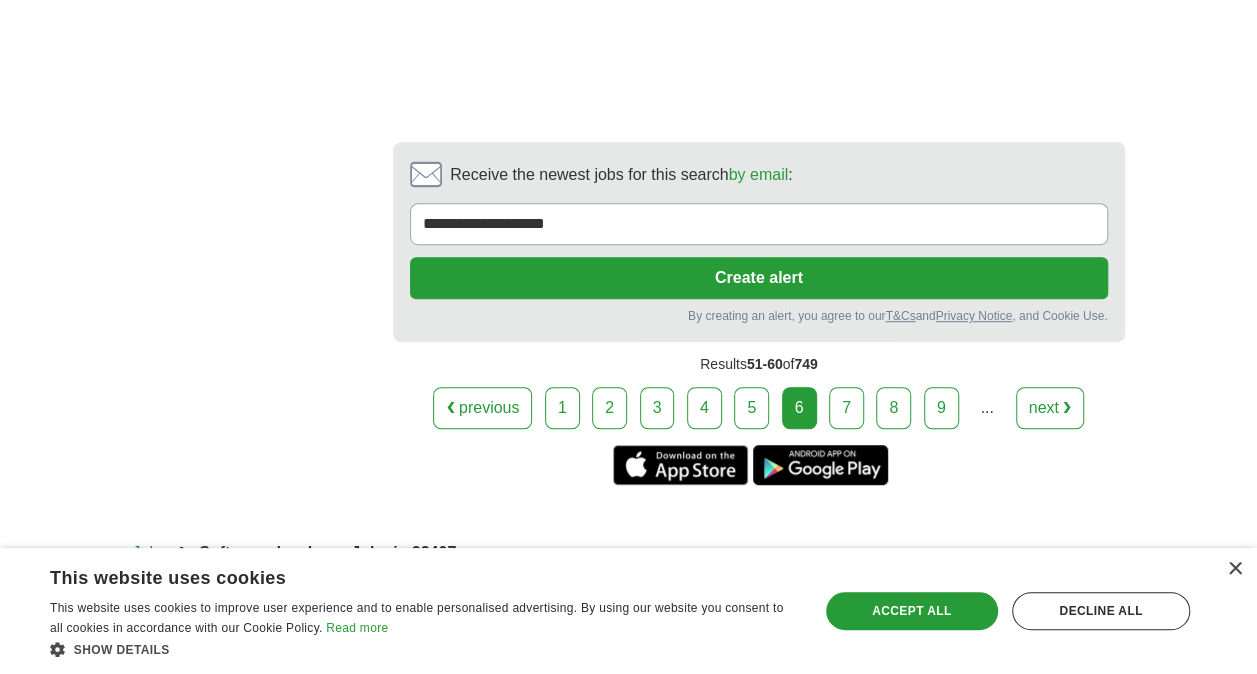 scroll, scrollTop: 4300, scrollLeft: 0, axis: vertical 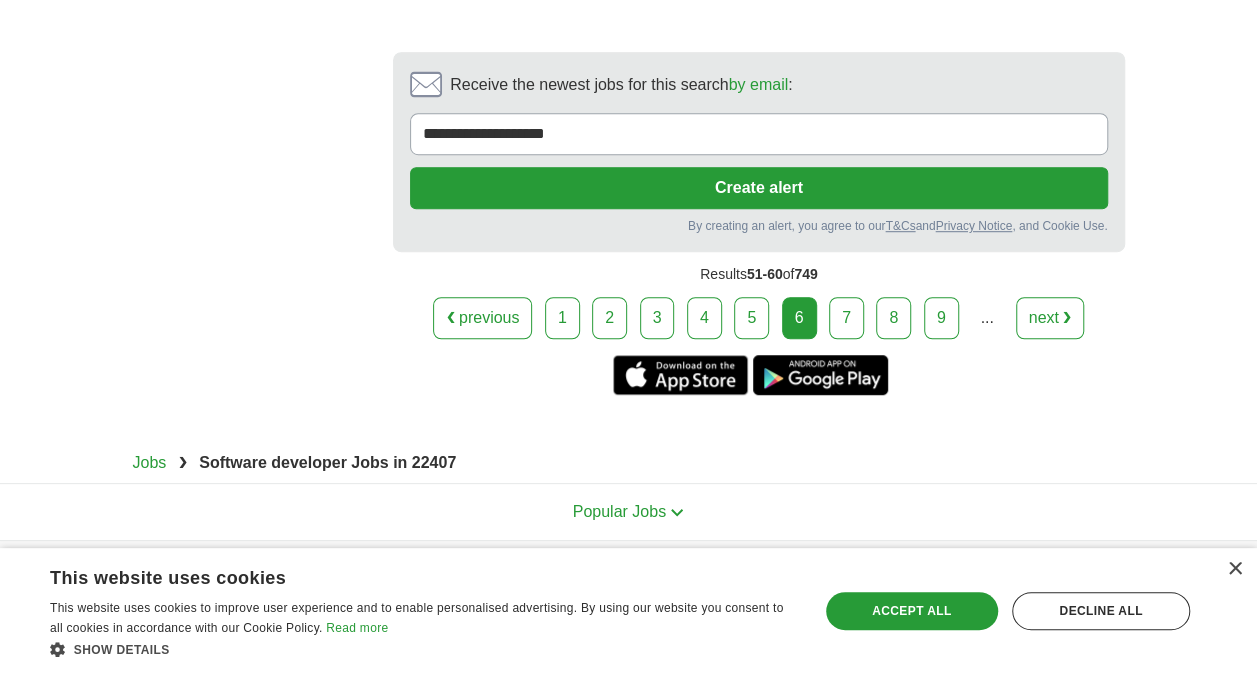 click on "next ❯" at bounding box center (1050, 318) 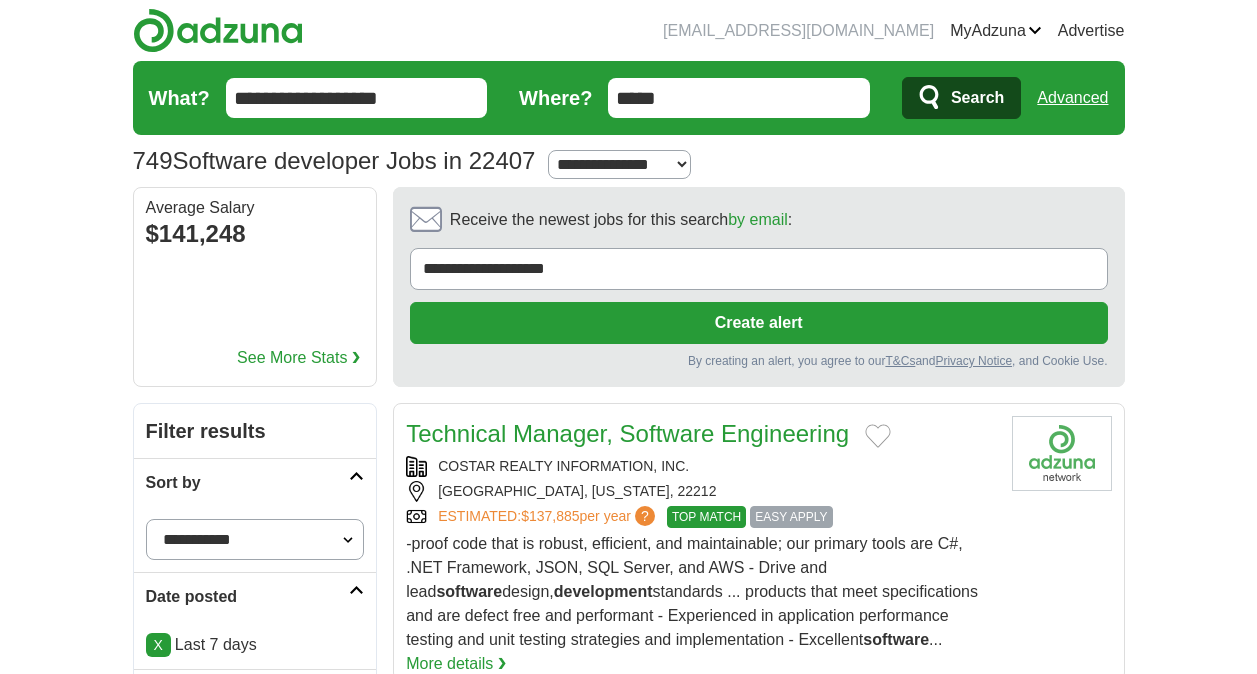scroll, scrollTop: 0, scrollLeft: 0, axis: both 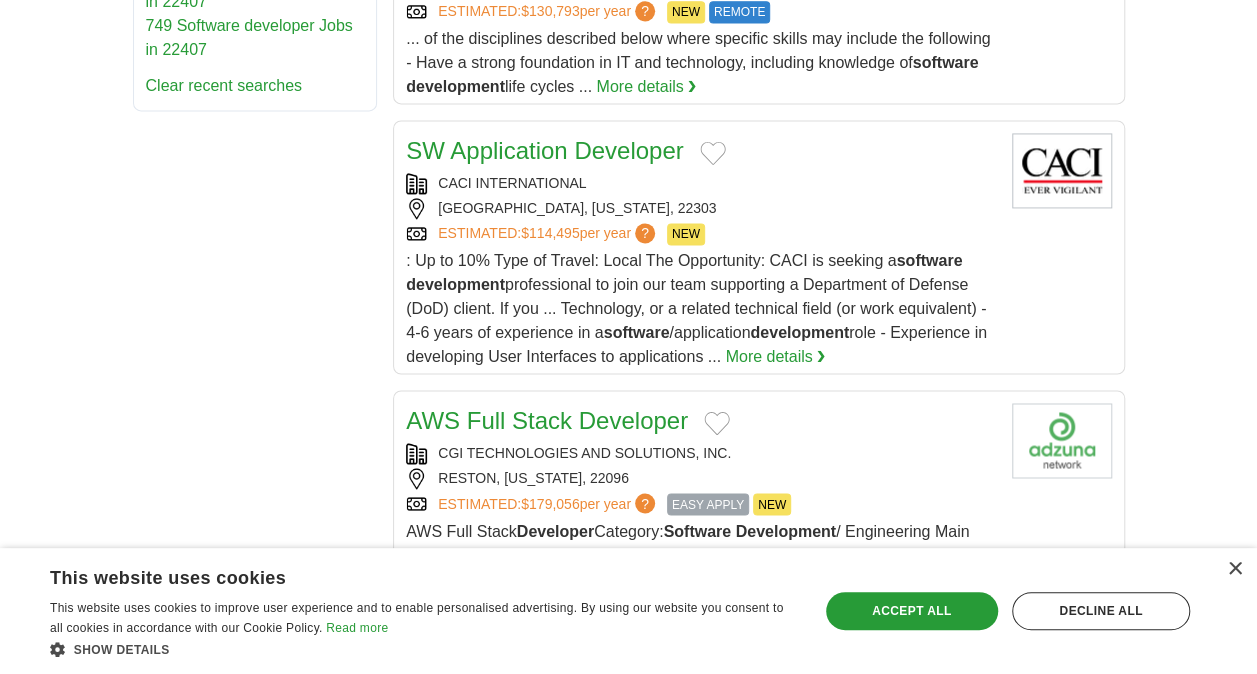 click on "SW Application Developer" at bounding box center (544, 150) 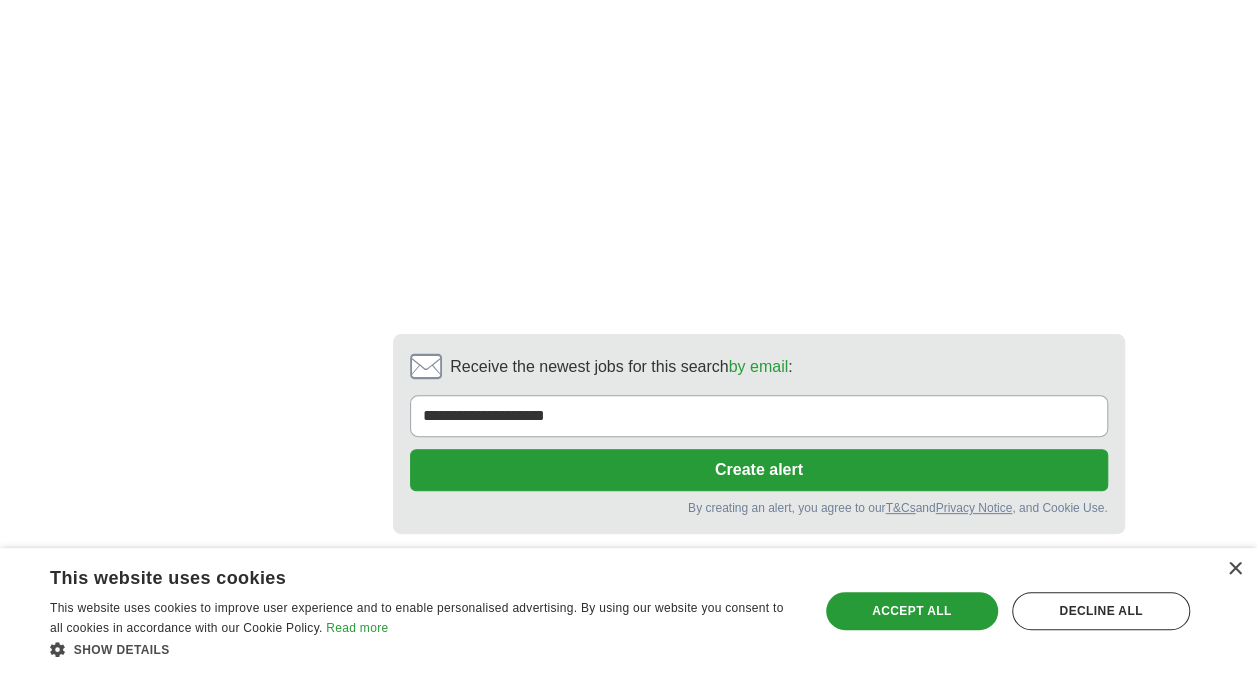 scroll, scrollTop: 4000, scrollLeft: 0, axis: vertical 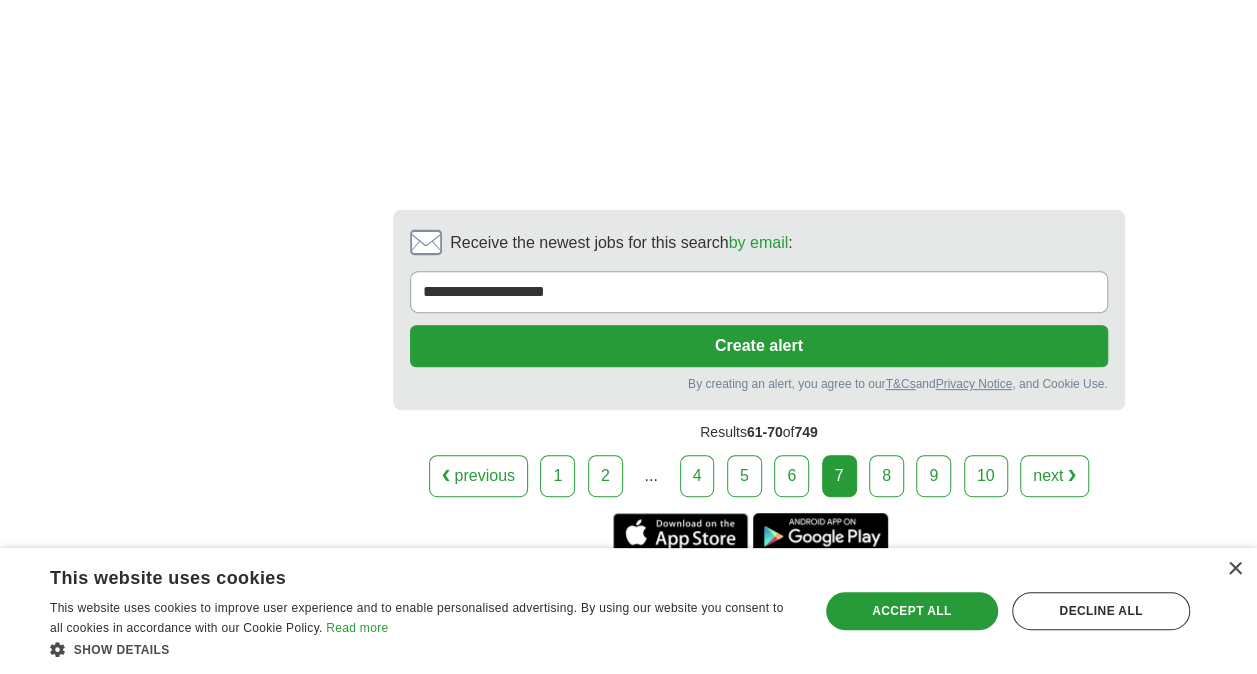 click on "next ❯" at bounding box center [1054, 476] 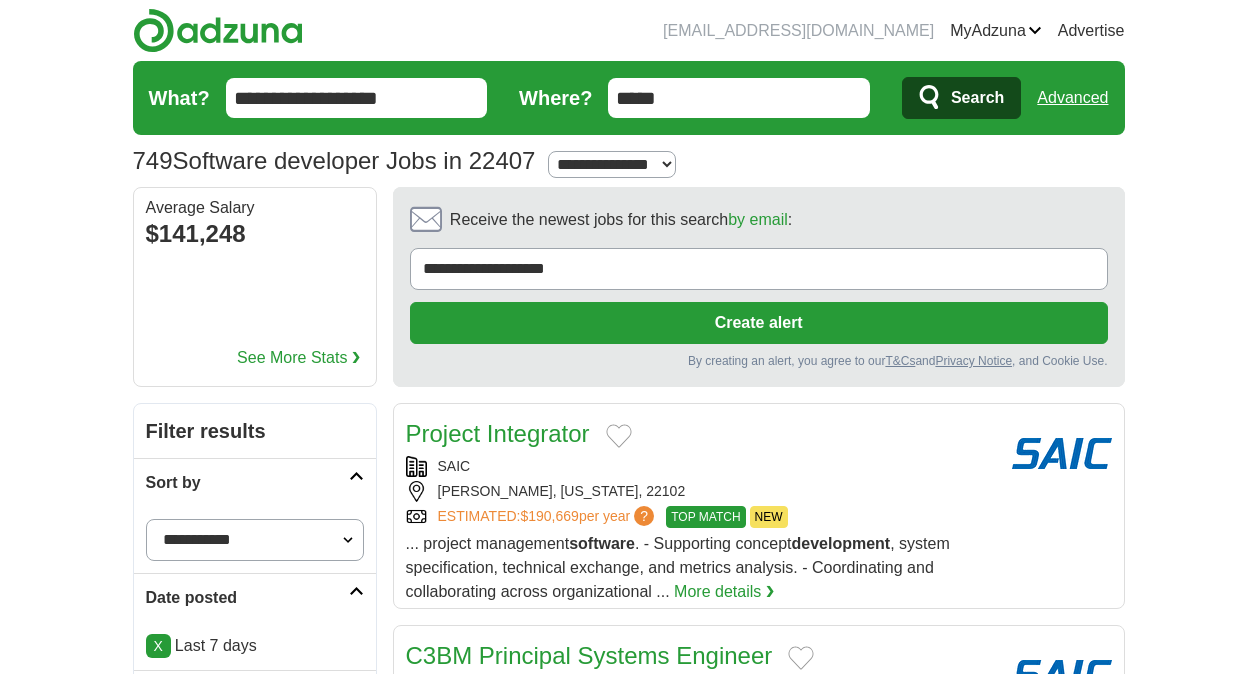 scroll, scrollTop: 0, scrollLeft: 0, axis: both 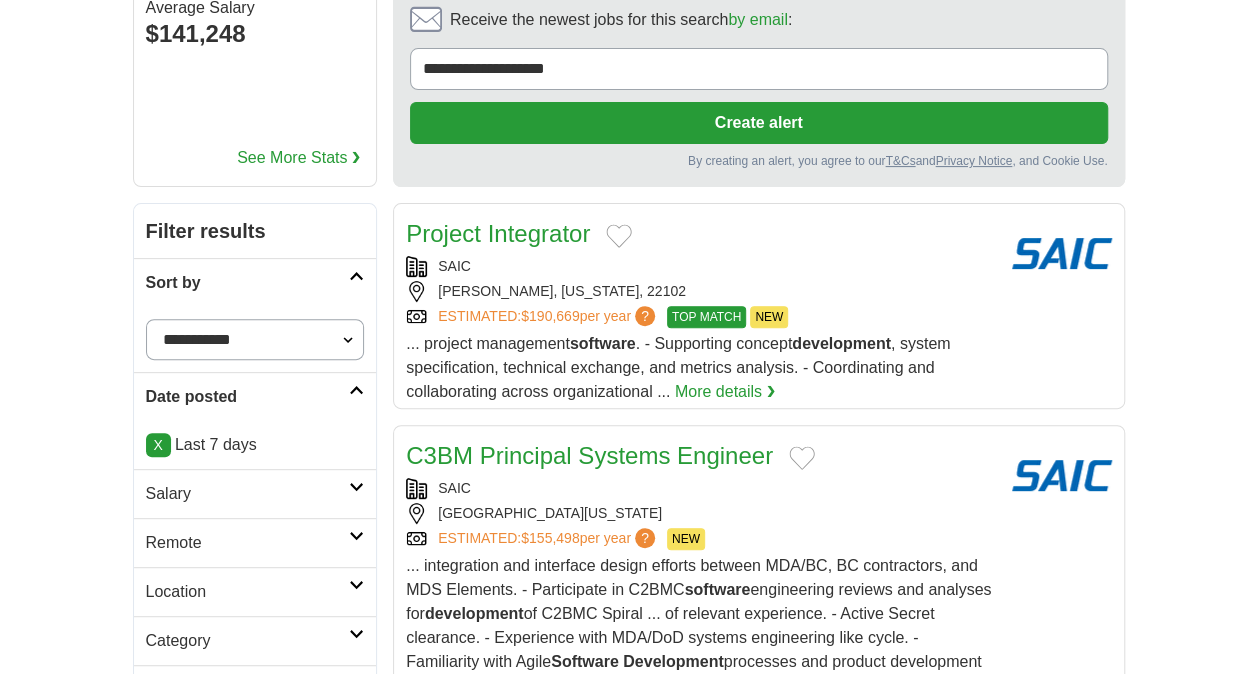 click on "Project Integrator" at bounding box center (498, 233) 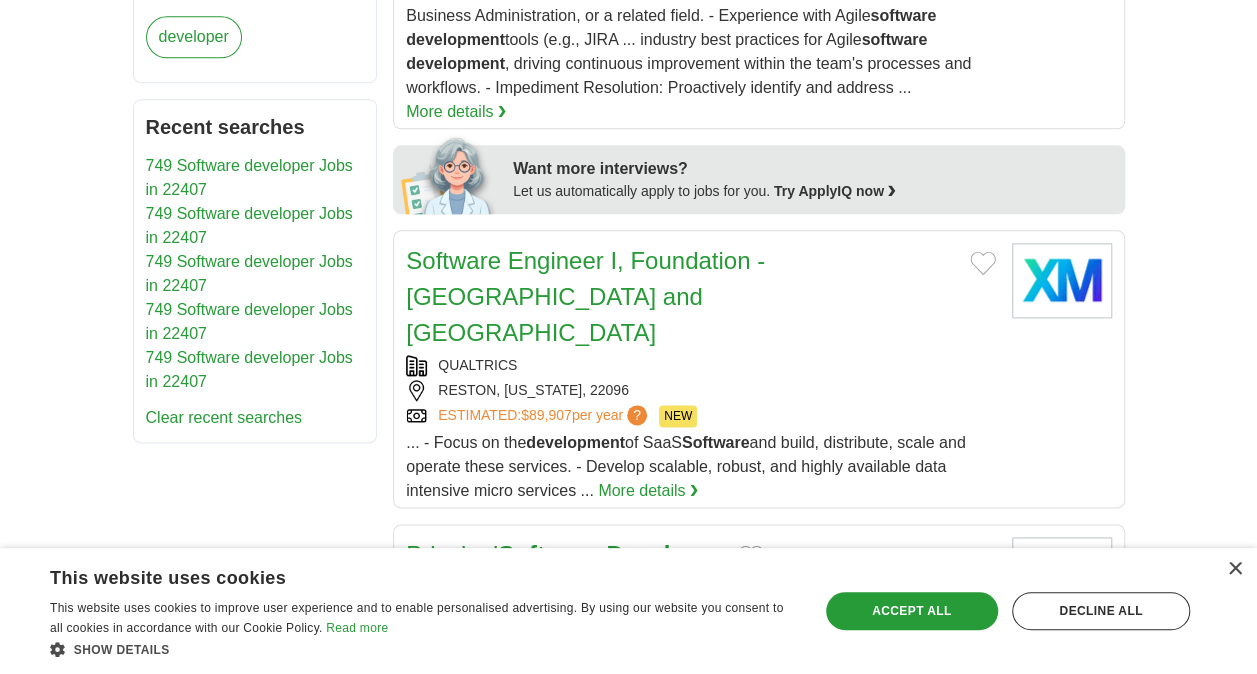 scroll, scrollTop: 1100, scrollLeft: 0, axis: vertical 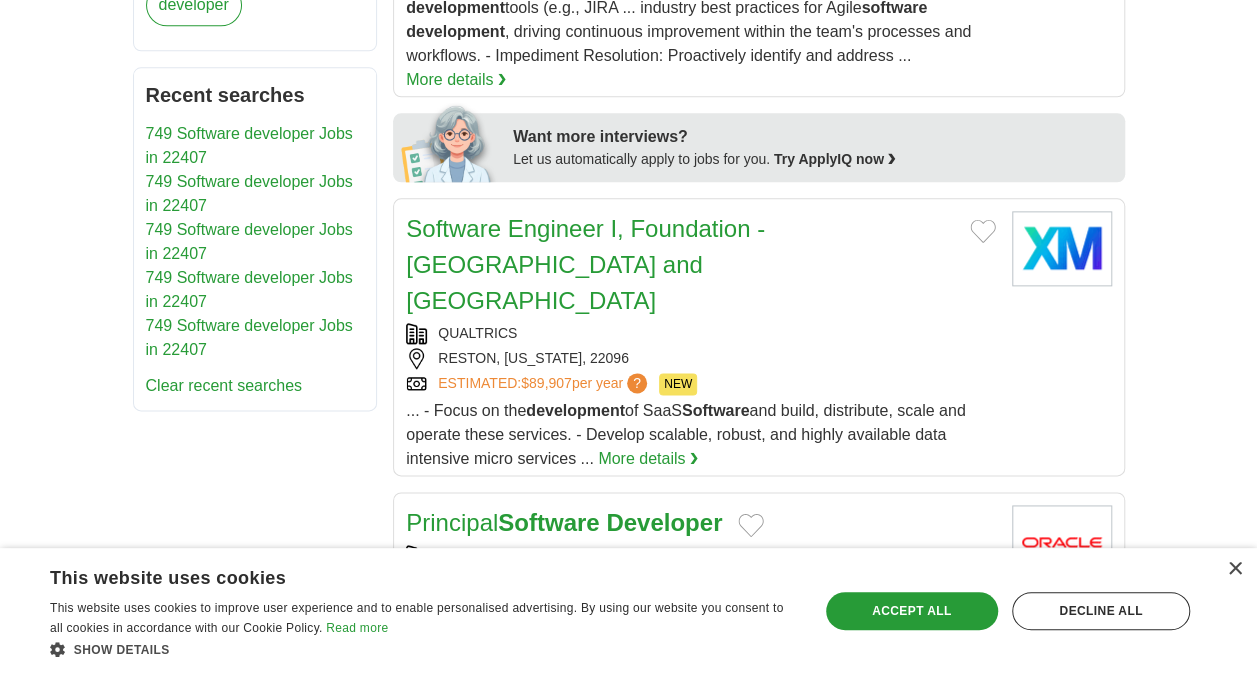 click on "Software Engineer I, Foundation - Seattle and Reston" at bounding box center (585, 264) 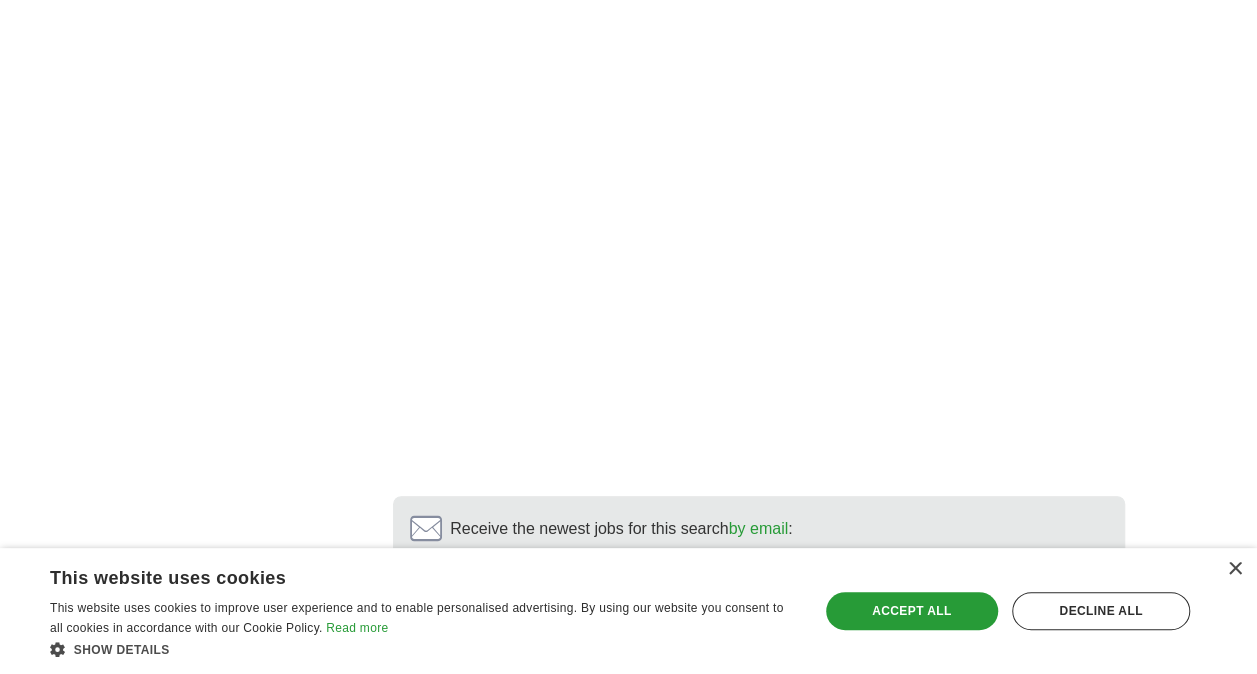 scroll, scrollTop: 4256, scrollLeft: 0, axis: vertical 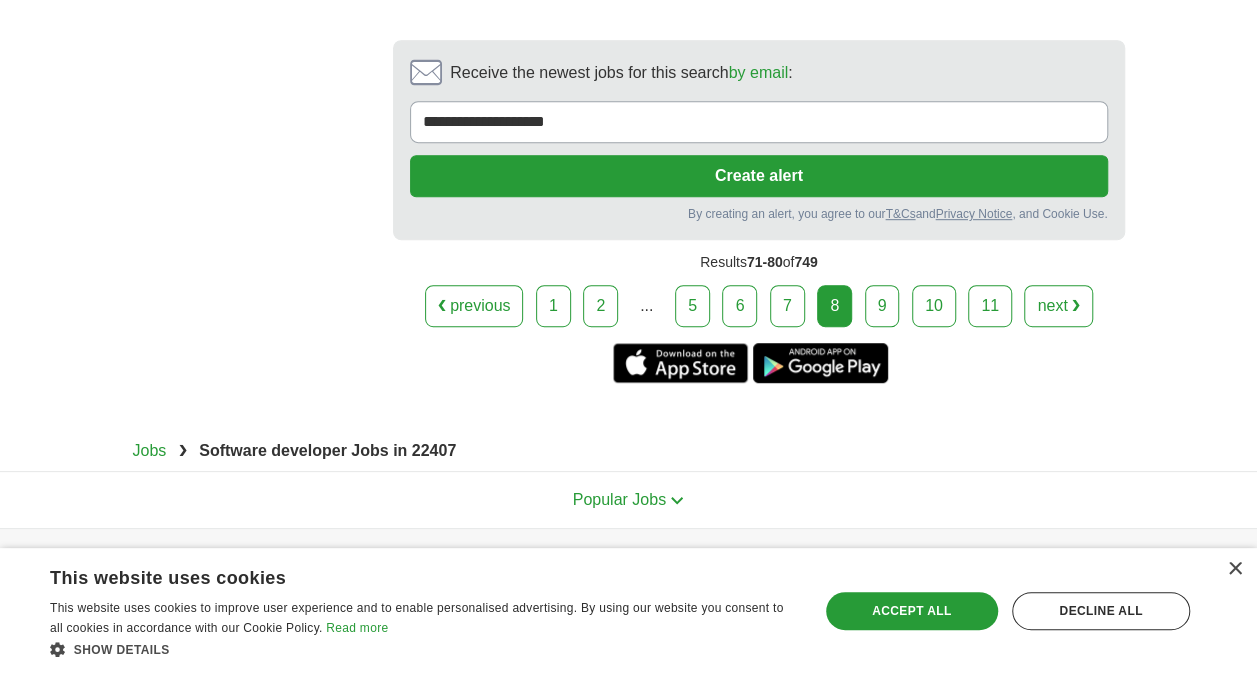 click on "next ❯" at bounding box center [1058, 306] 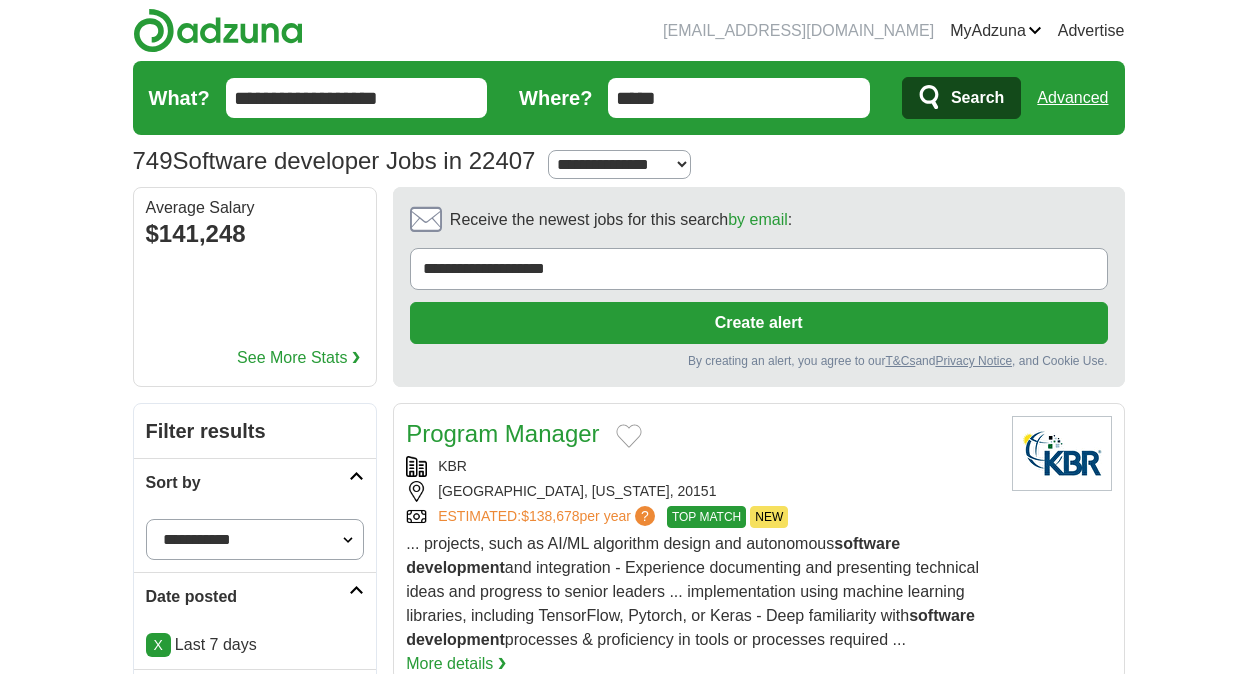 scroll, scrollTop: 0, scrollLeft: 0, axis: both 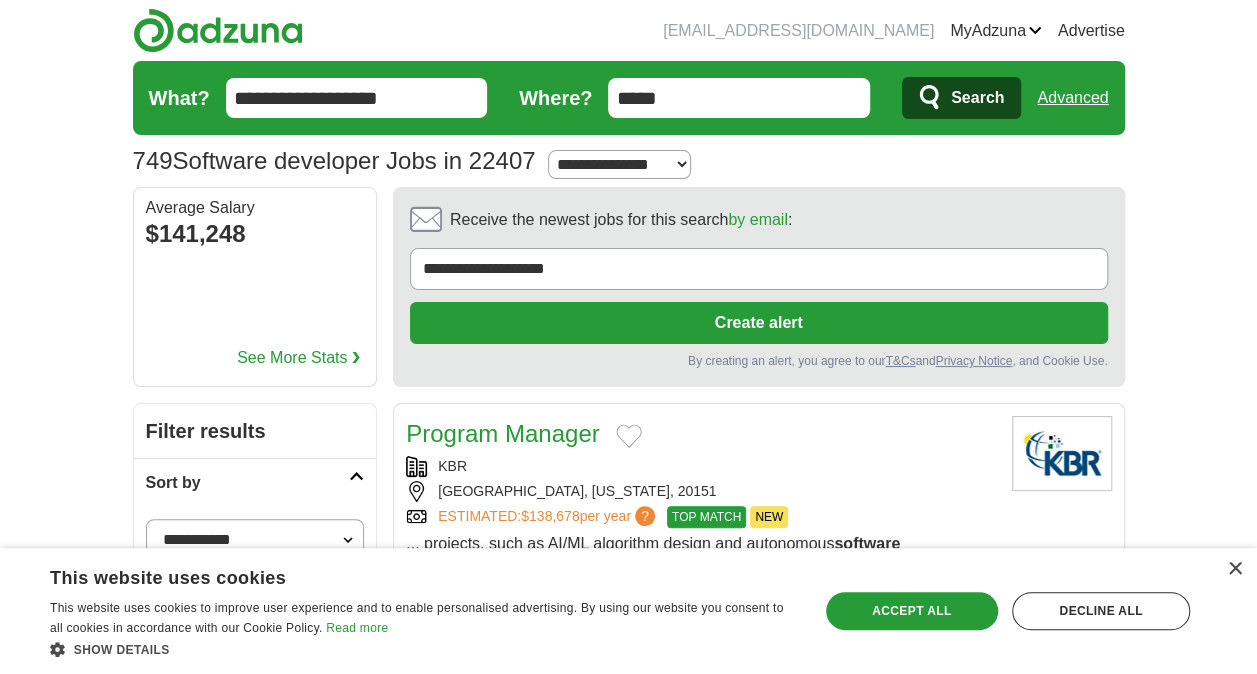 click on "Program Manager" at bounding box center [502, 433] 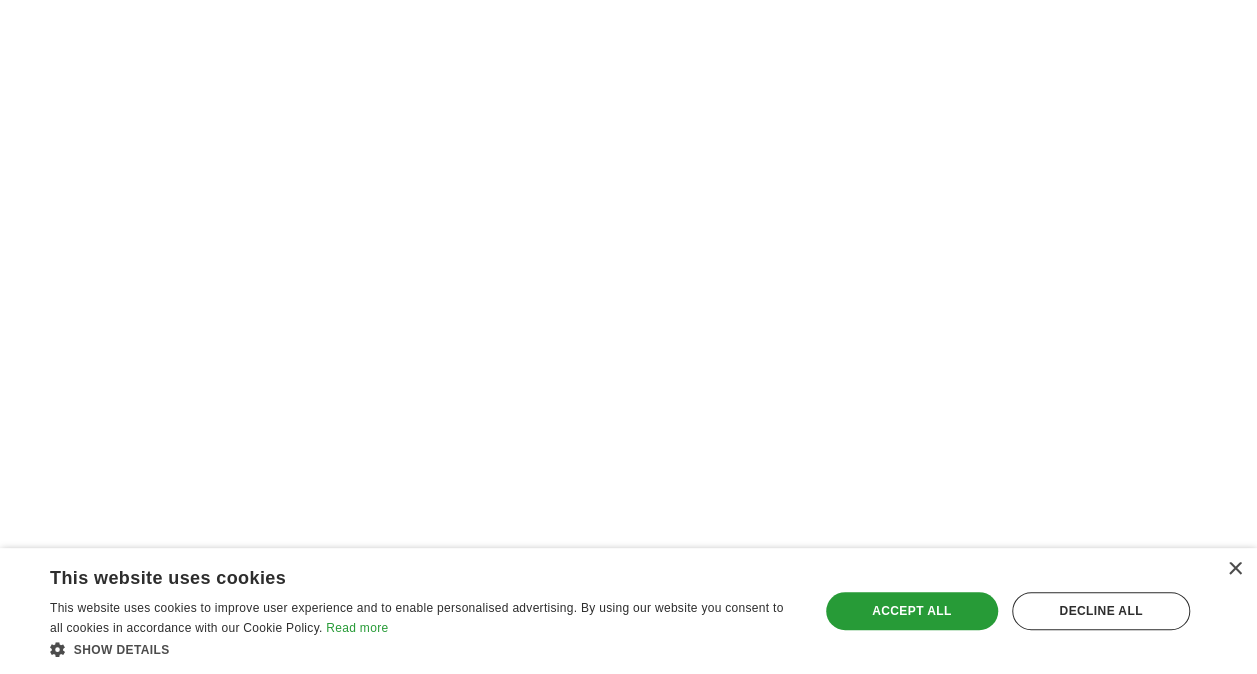 scroll, scrollTop: 4200, scrollLeft: 0, axis: vertical 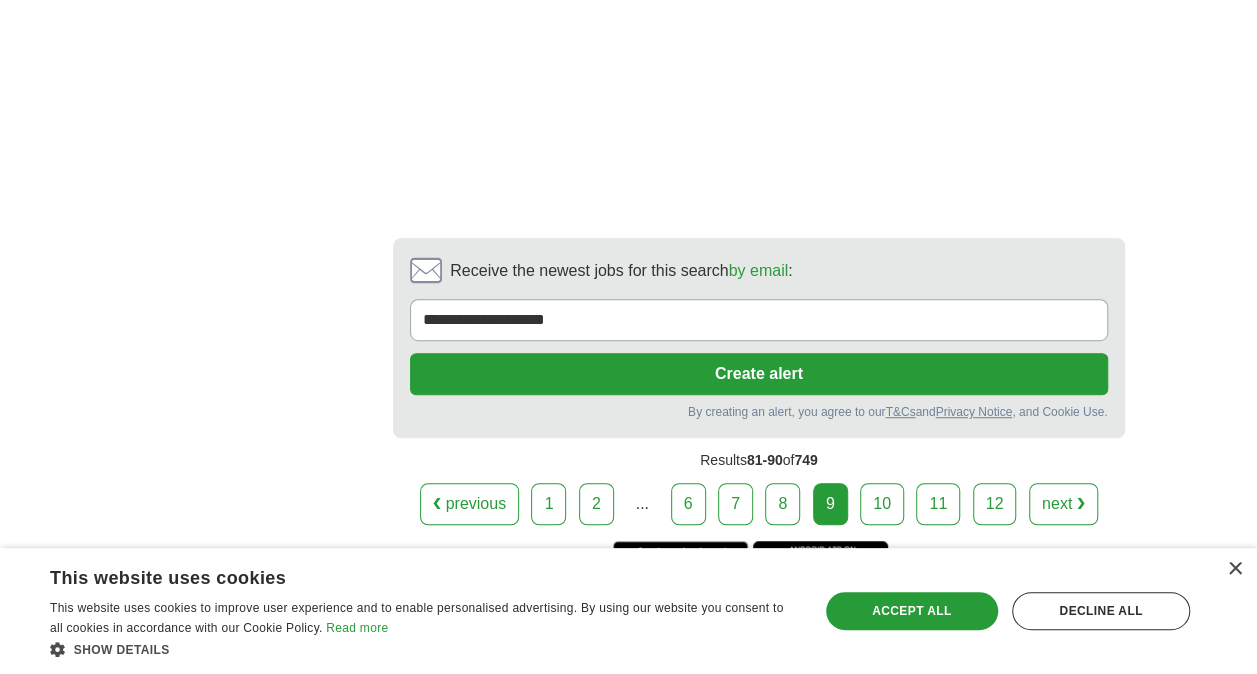 click on "next ❯" at bounding box center (1063, 504) 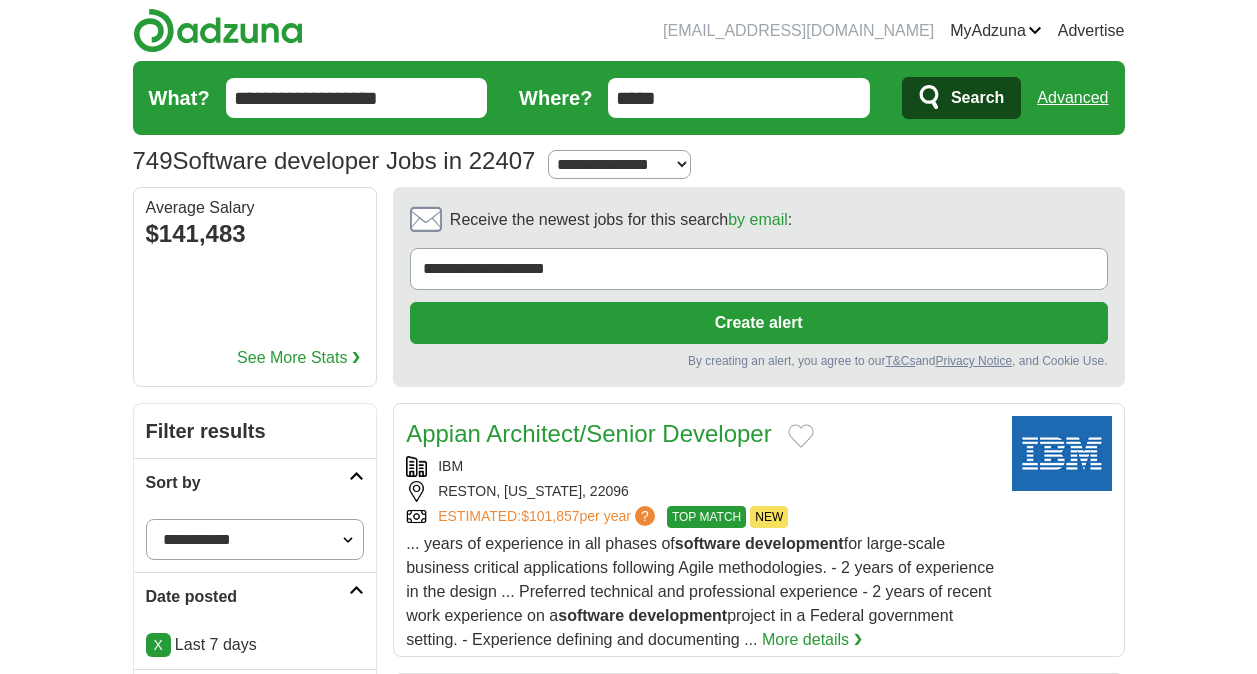 scroll, scrollTop: 0, scrollLeft: 0, axis: both 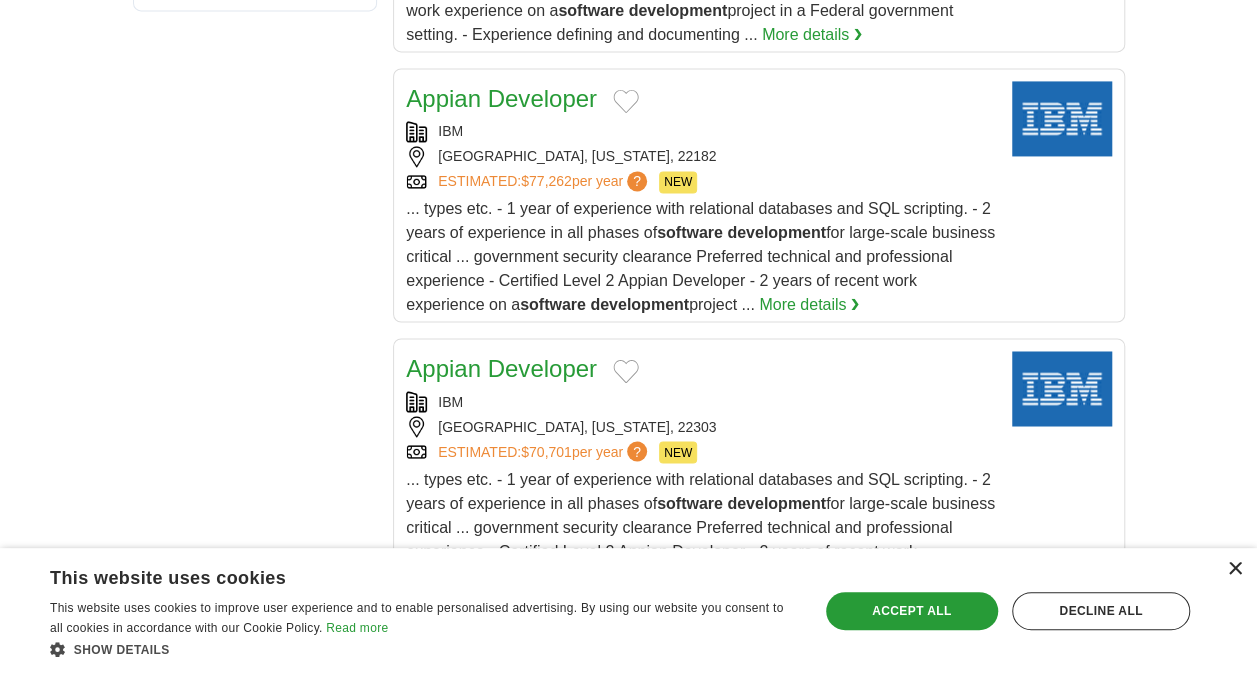 click on "×" at bounding box center (1234, 569) 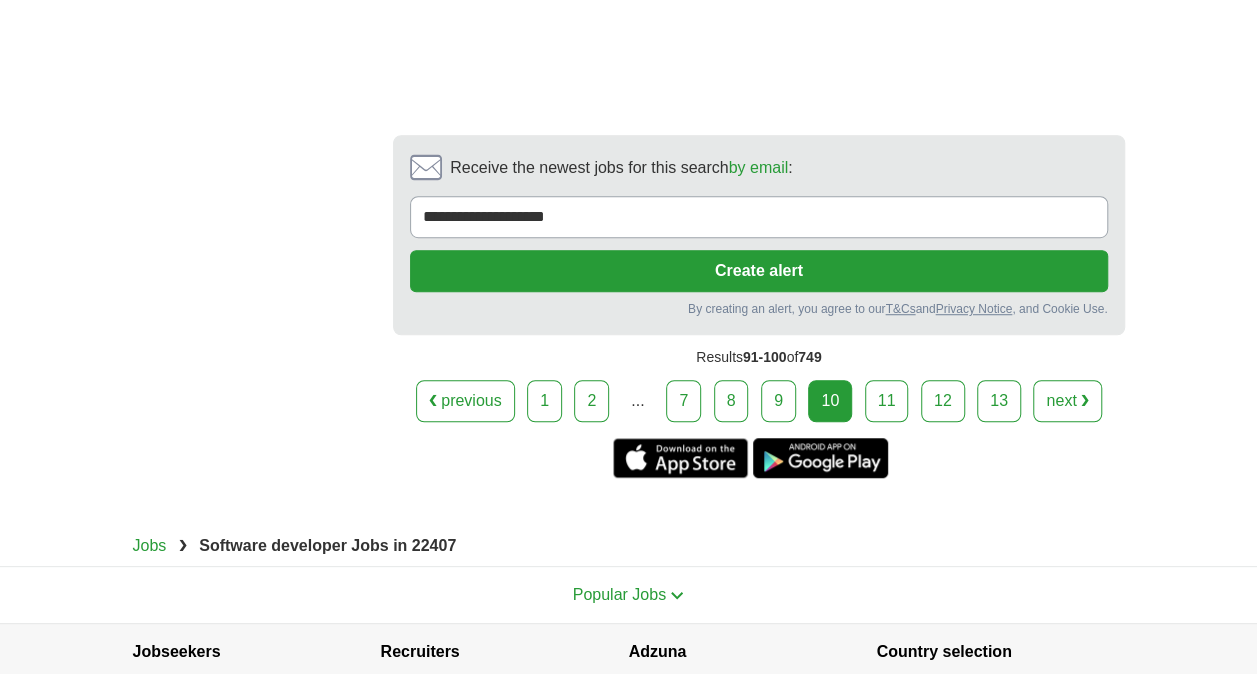 scroll, scrollTop: 4400, scrollLeft: 0, axis: vertical 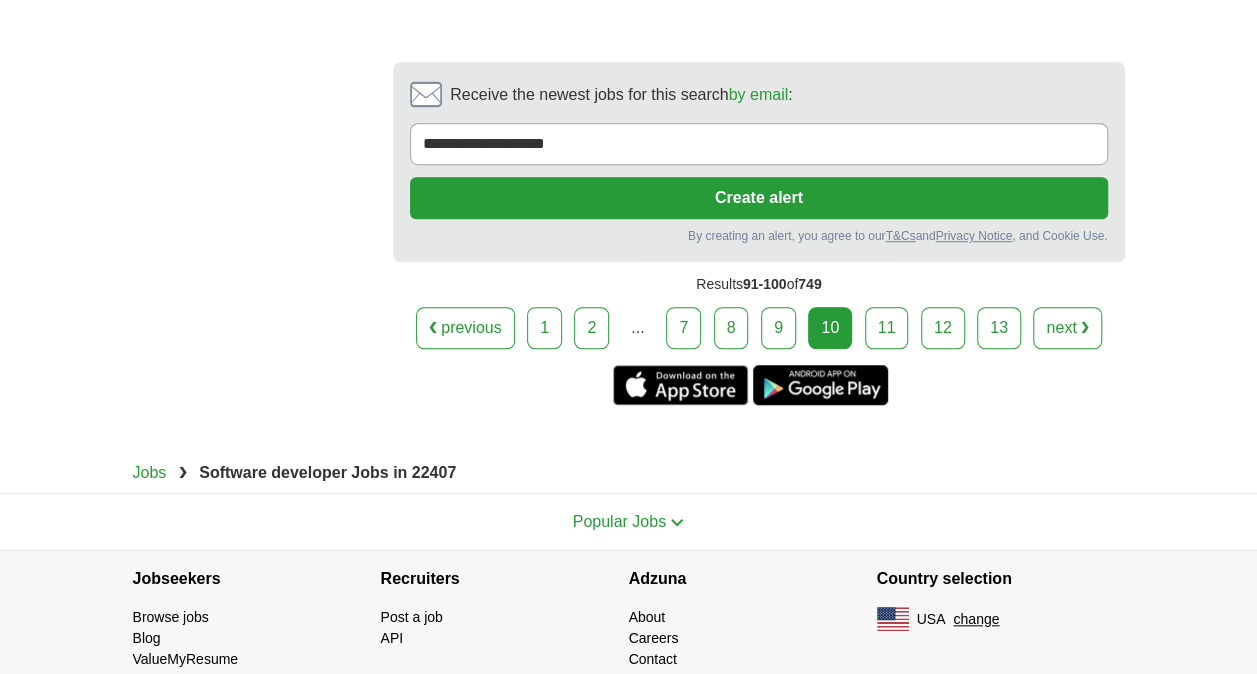 click on "next ❯" at bounding box center [1067, 328] 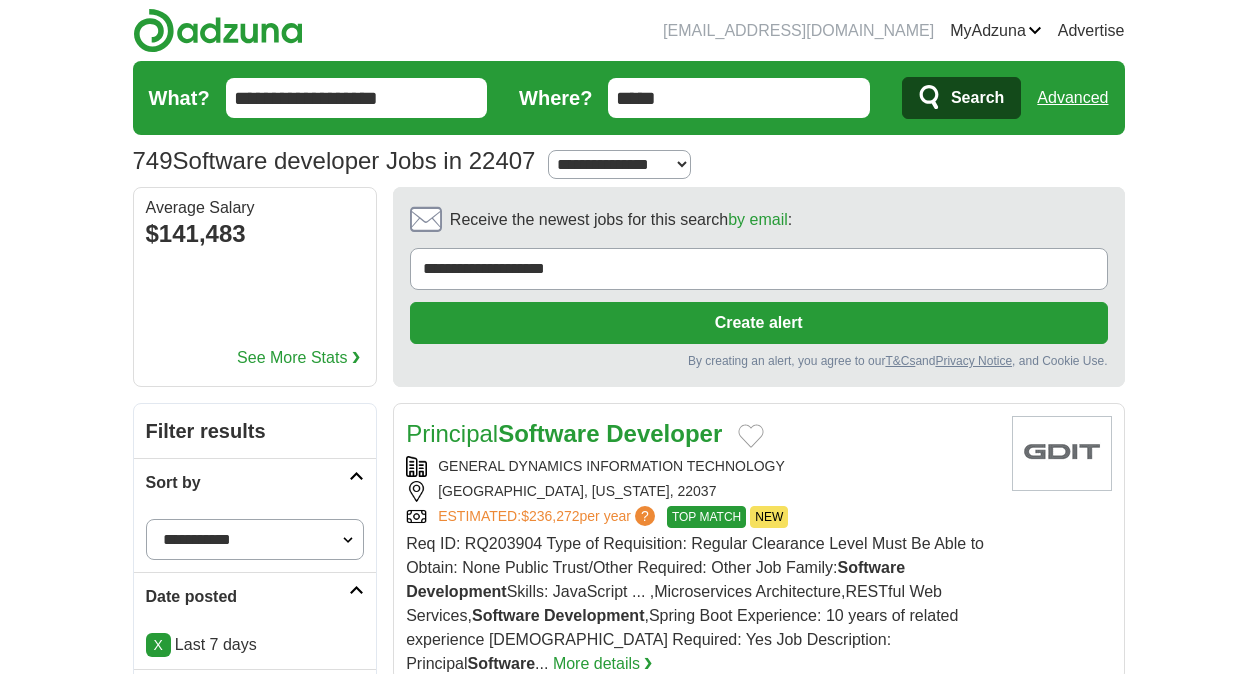 scroll, scrollTop: 0, scrollLeft: 0, axis: both 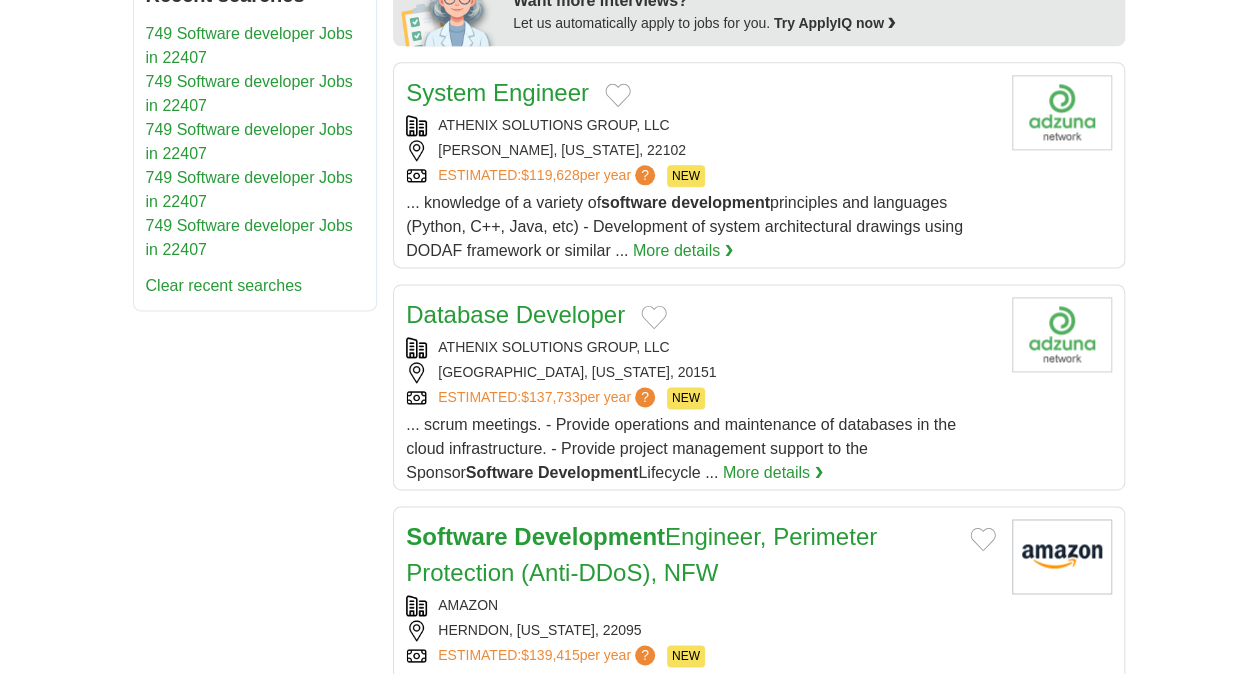 click on "System Engineer" at bounding box center (497, 92) 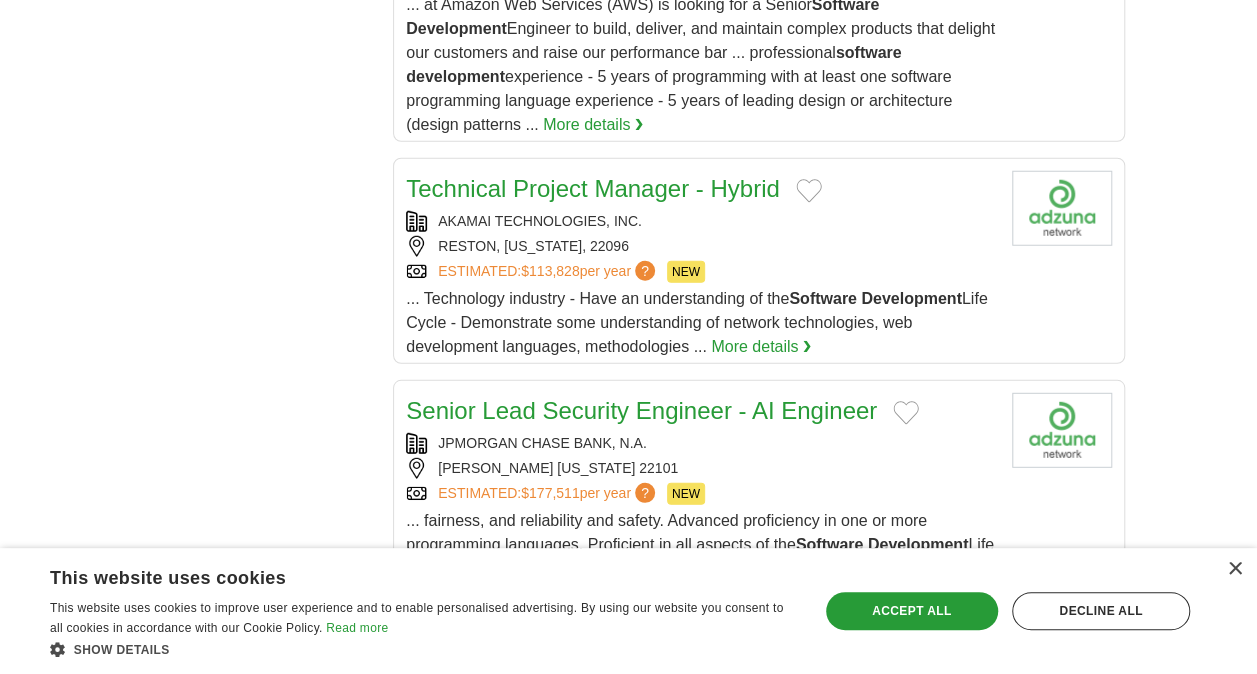 scroll, scrollTop: 3000, scrollLeft: 0, axis: vertical 